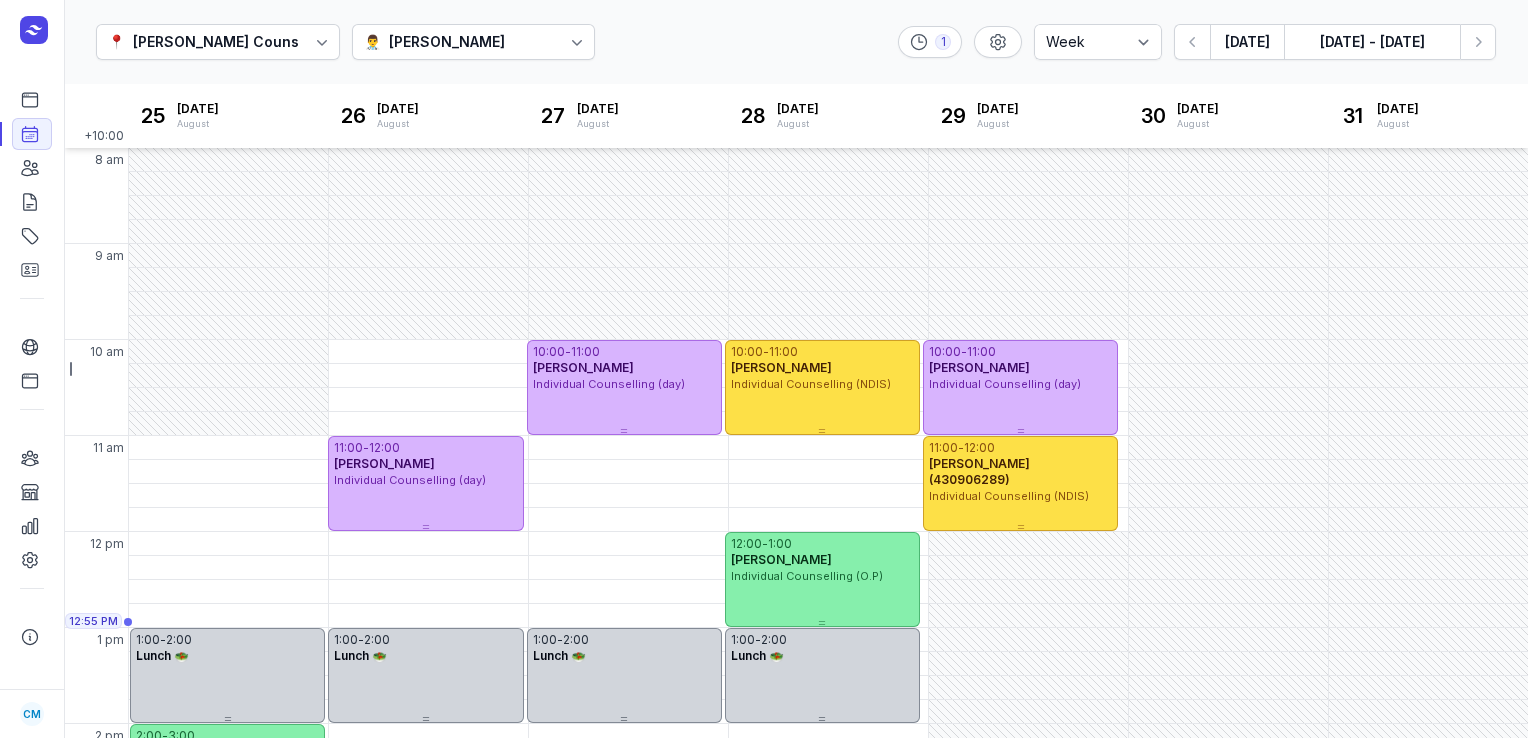 select on "week" 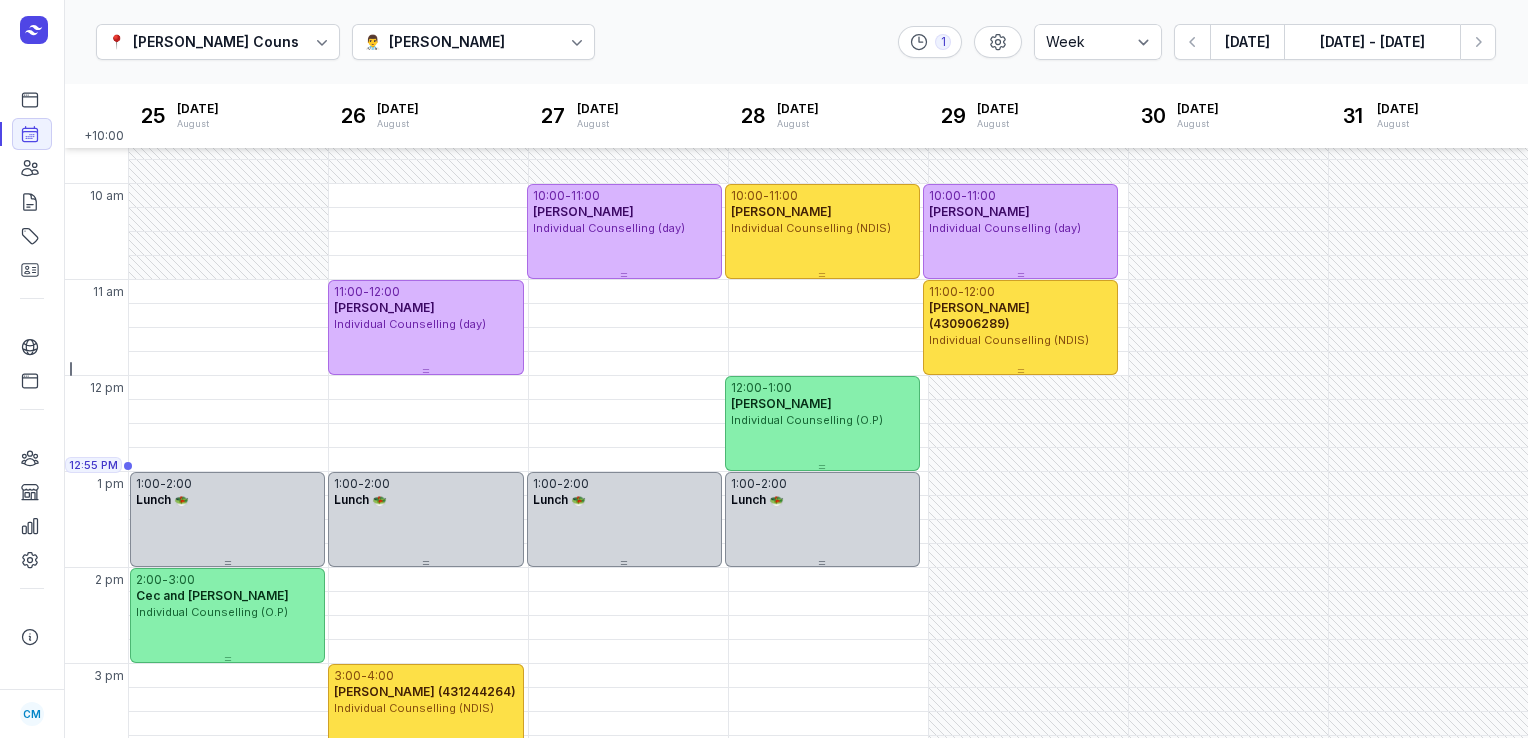 click on "[PERSON_NAME] Counselling" at bounding box center (235, 42) 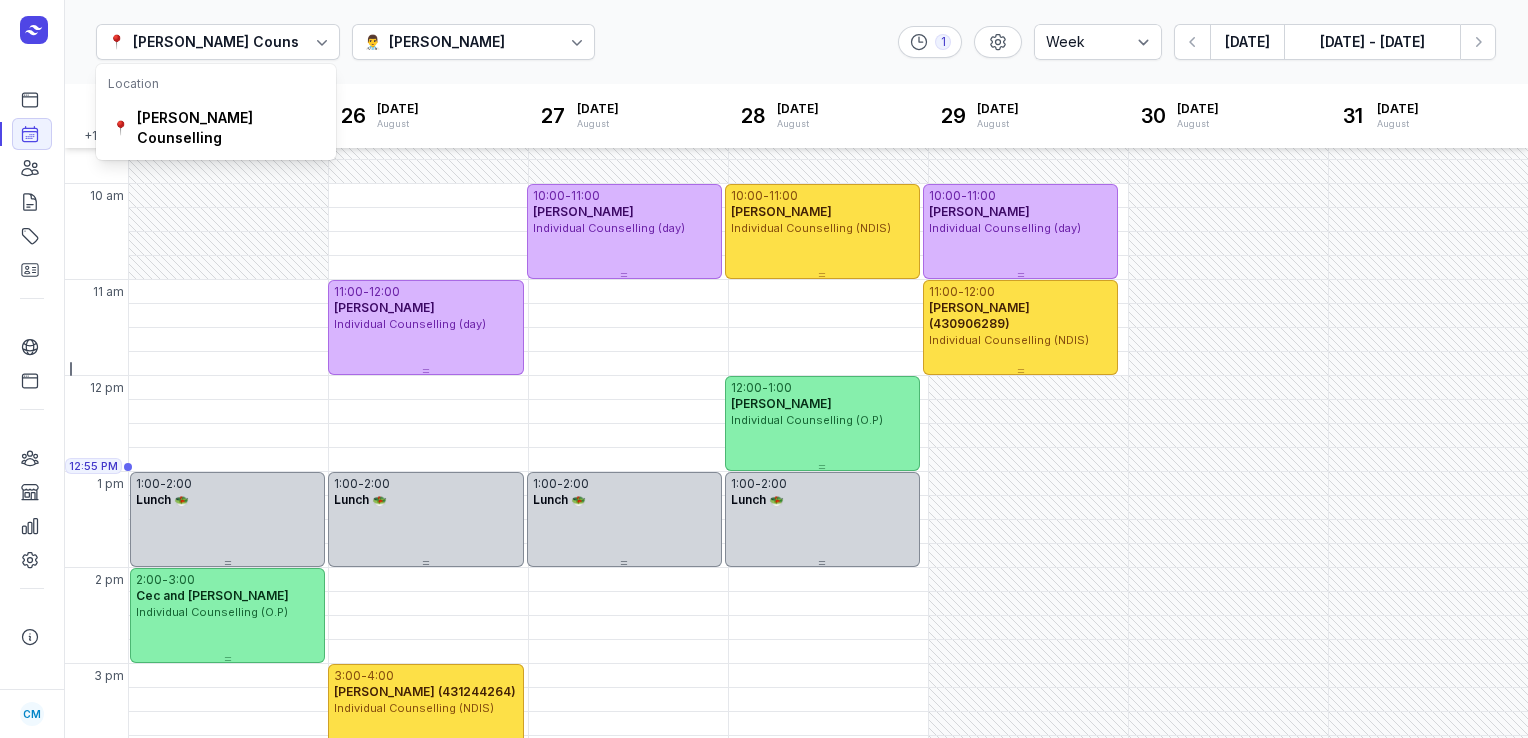 click on "[PERSON_NAME] Counselling" at bounding box center [235, 42] 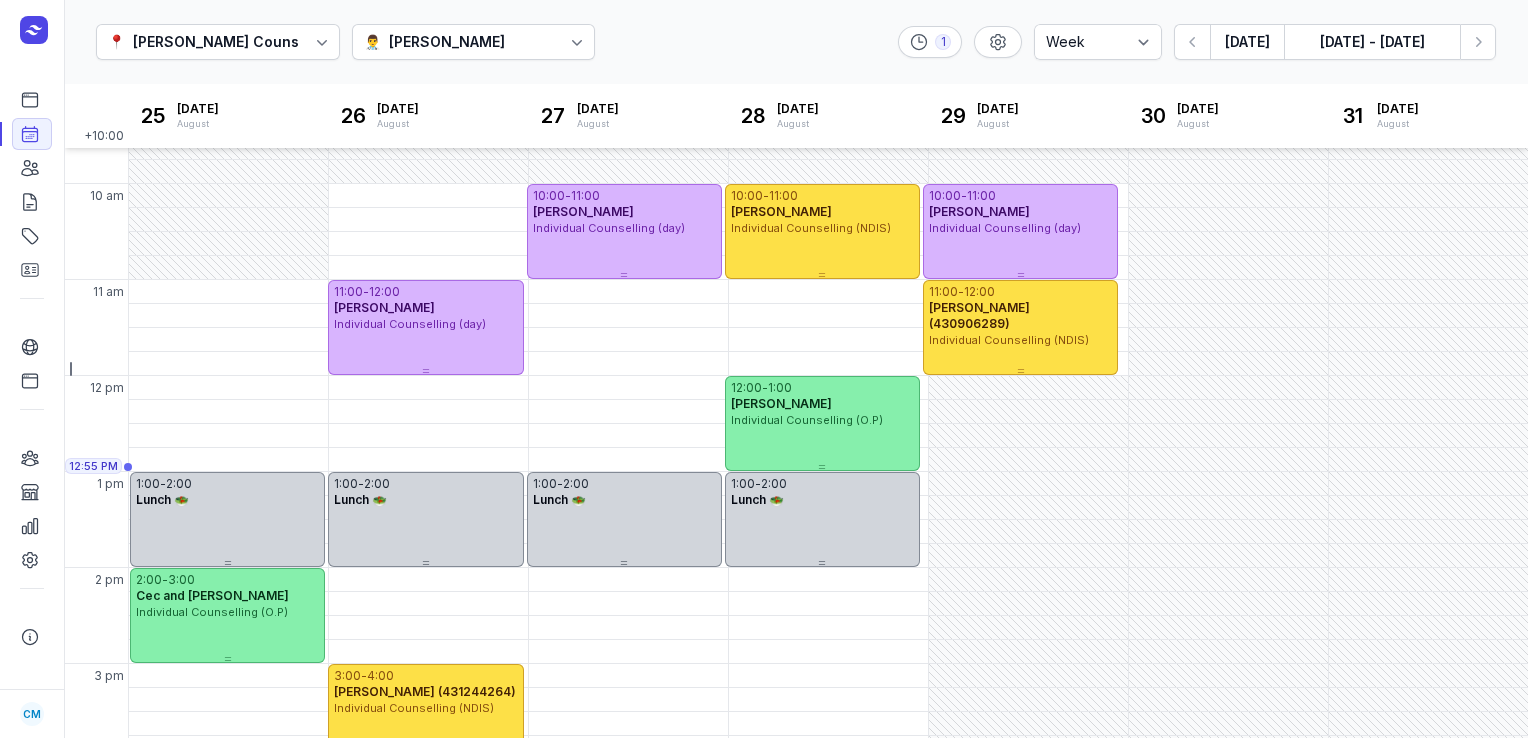 click on "📍 [PERSON_NAME] Counselling 👨‍⚕️ [PERSON_NAME] 1 Day 3 days Work week Week  [DATE]  [DATE] - [DATE] Next week" 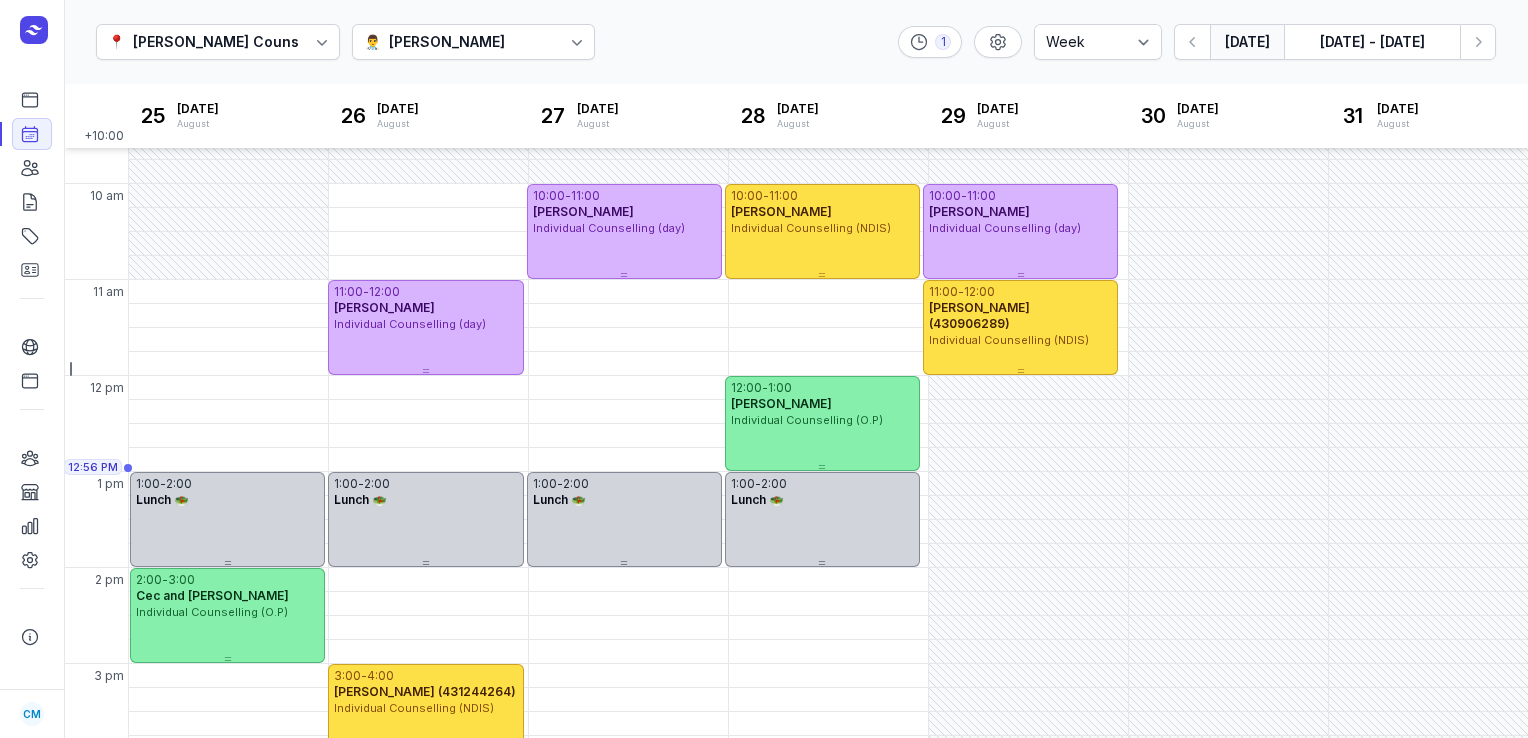 click on "[DATE]" at bounding box center [1247, 42] 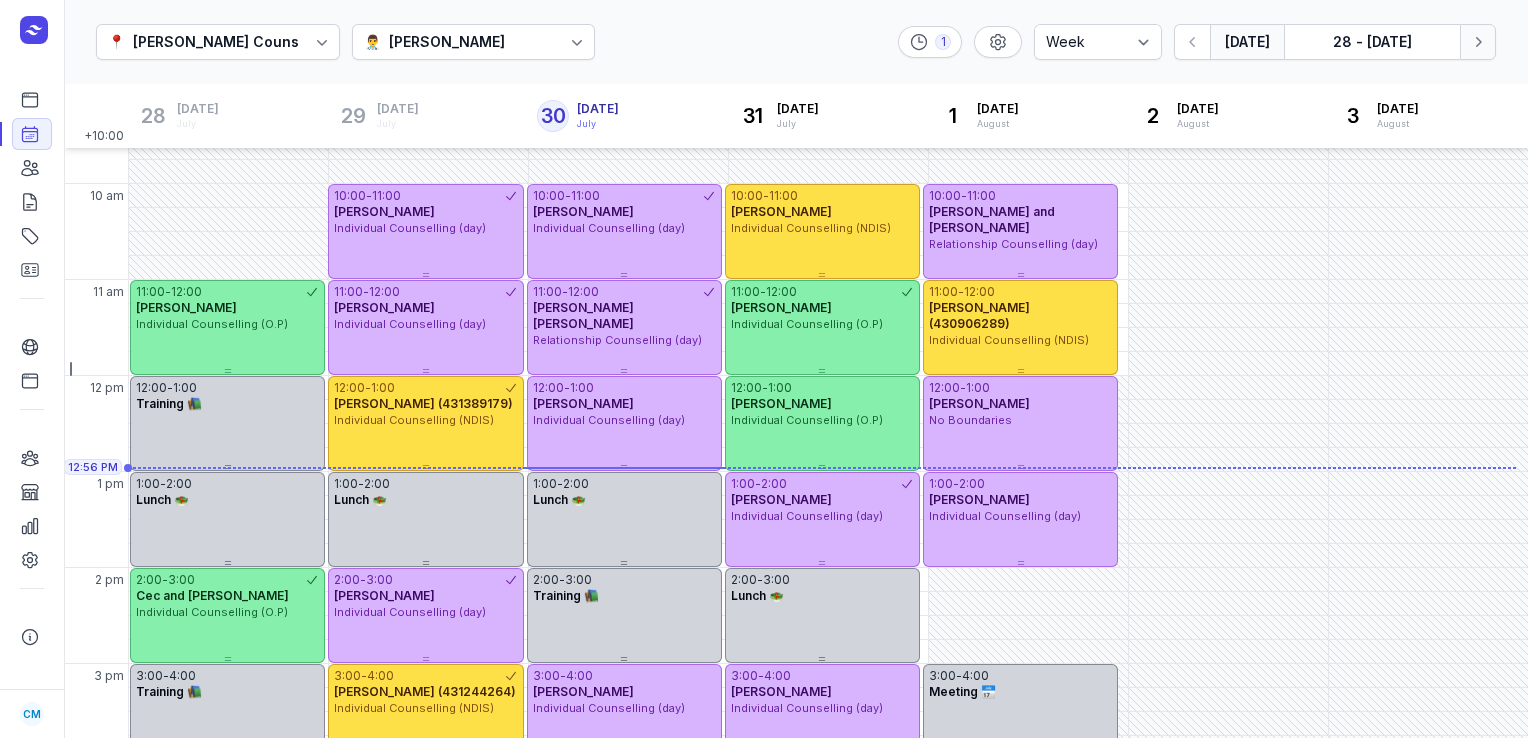 click on "Next week" 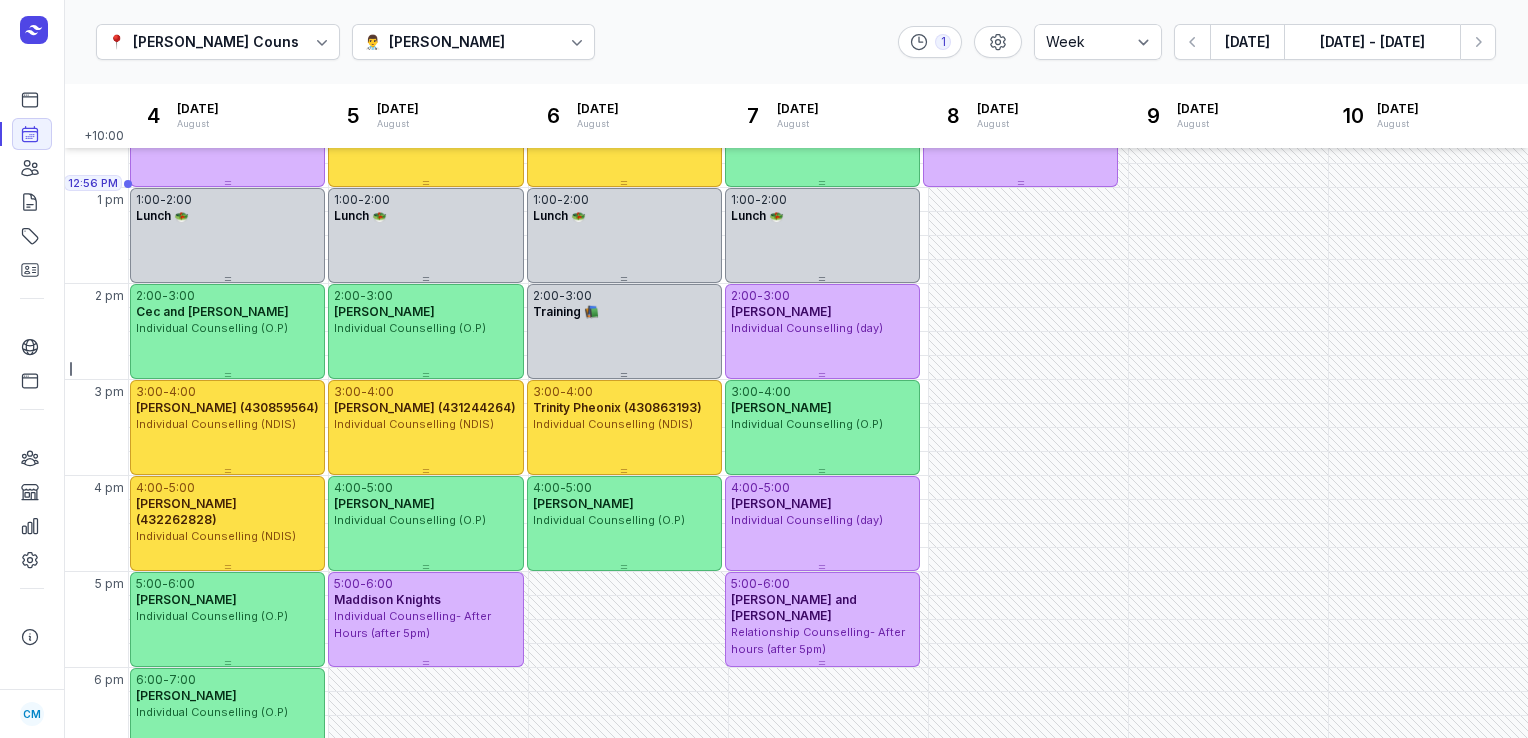 scroll, scrollTop: 442, scrollLeft: 0, axis: vertical 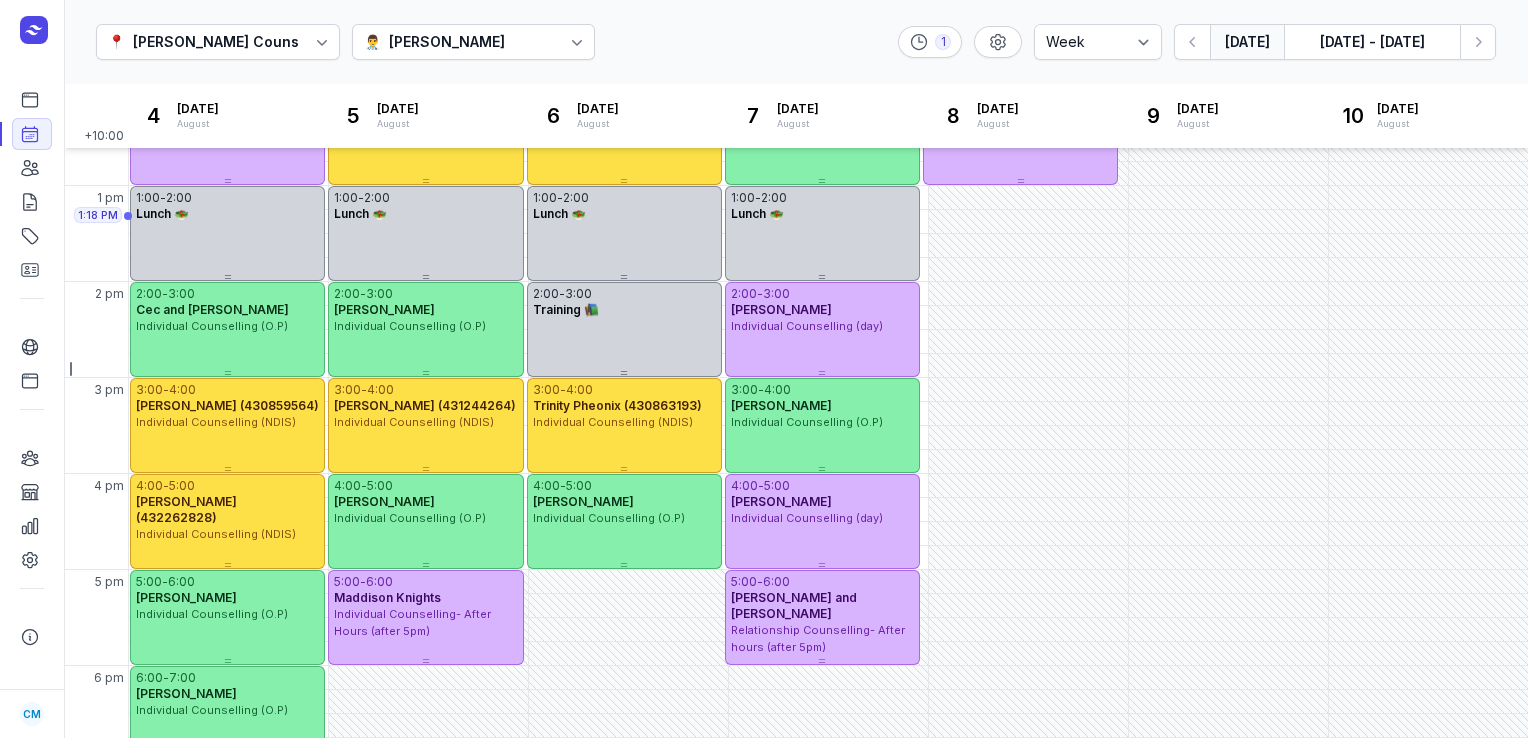 click on "[DATE]" at bounding box center (1247, 42) 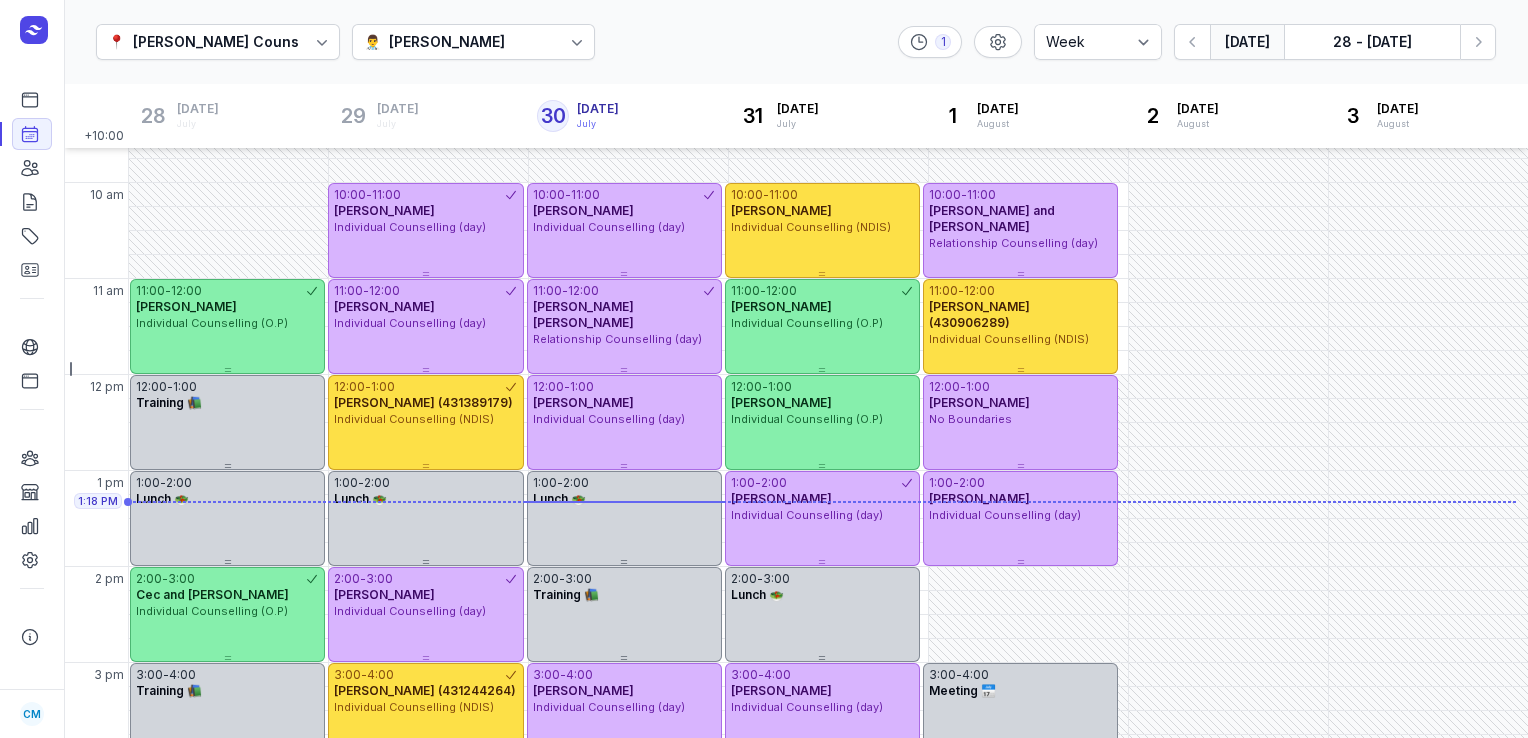 scroll, scrollTop: 156, scrollLeft: 0, axis: vertical 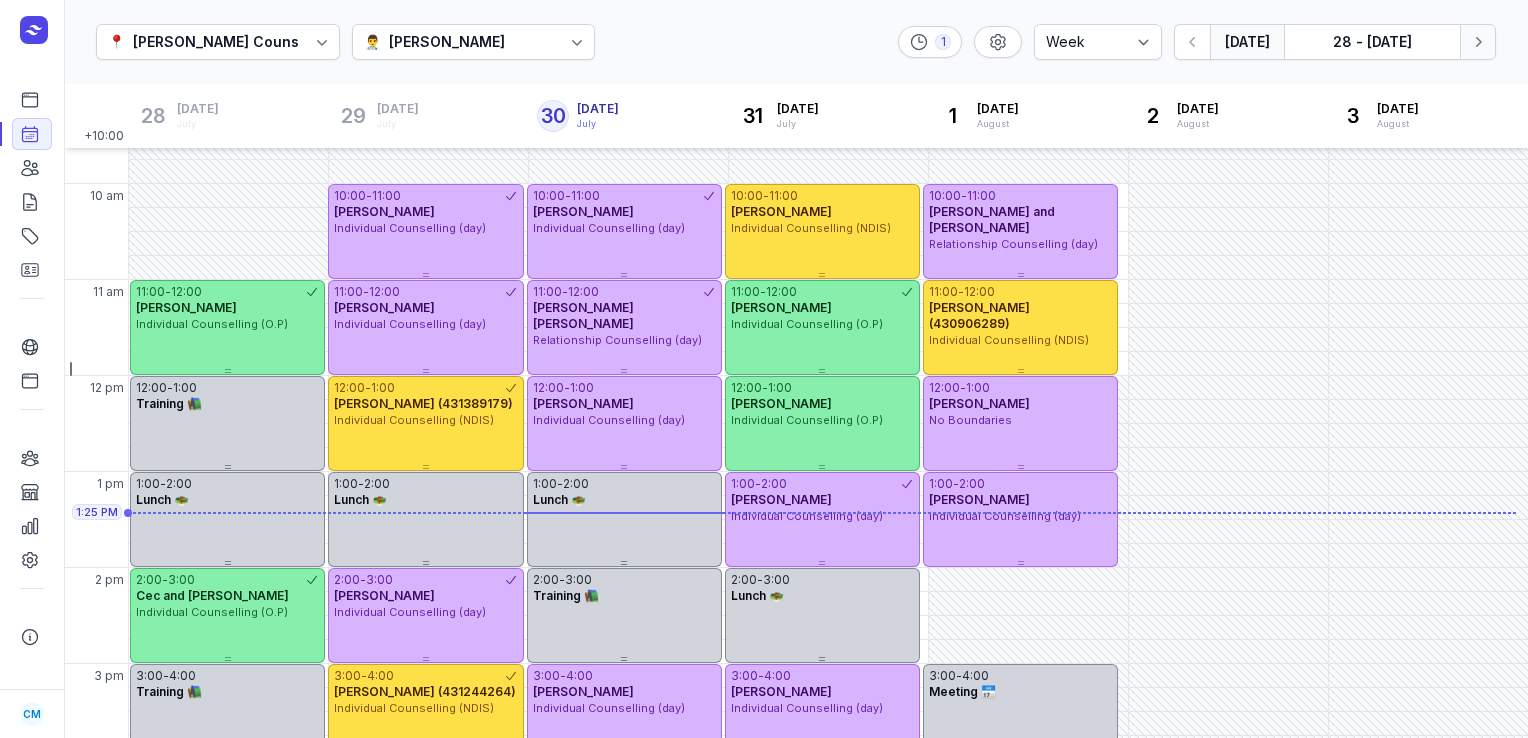 click on "Next week" 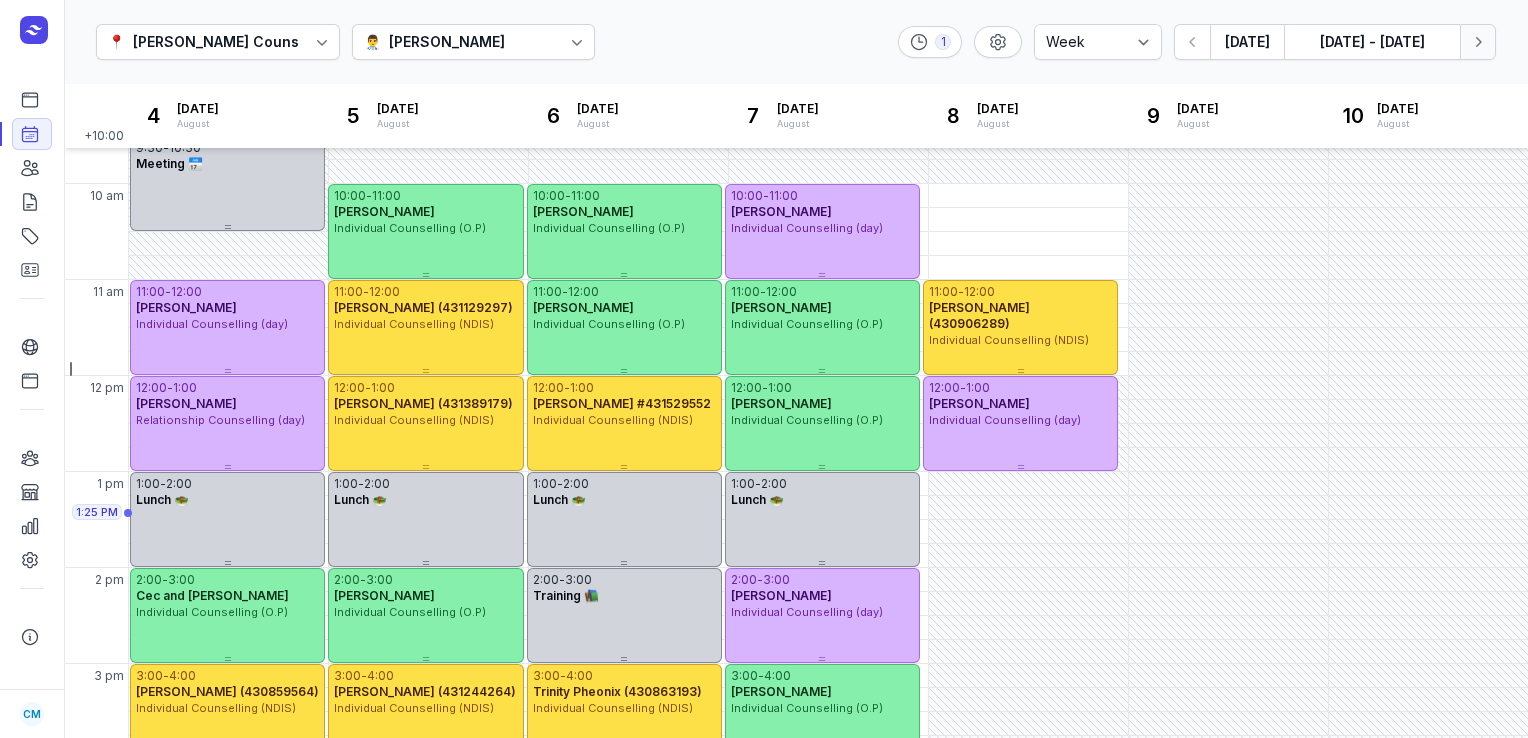click on "Next week" 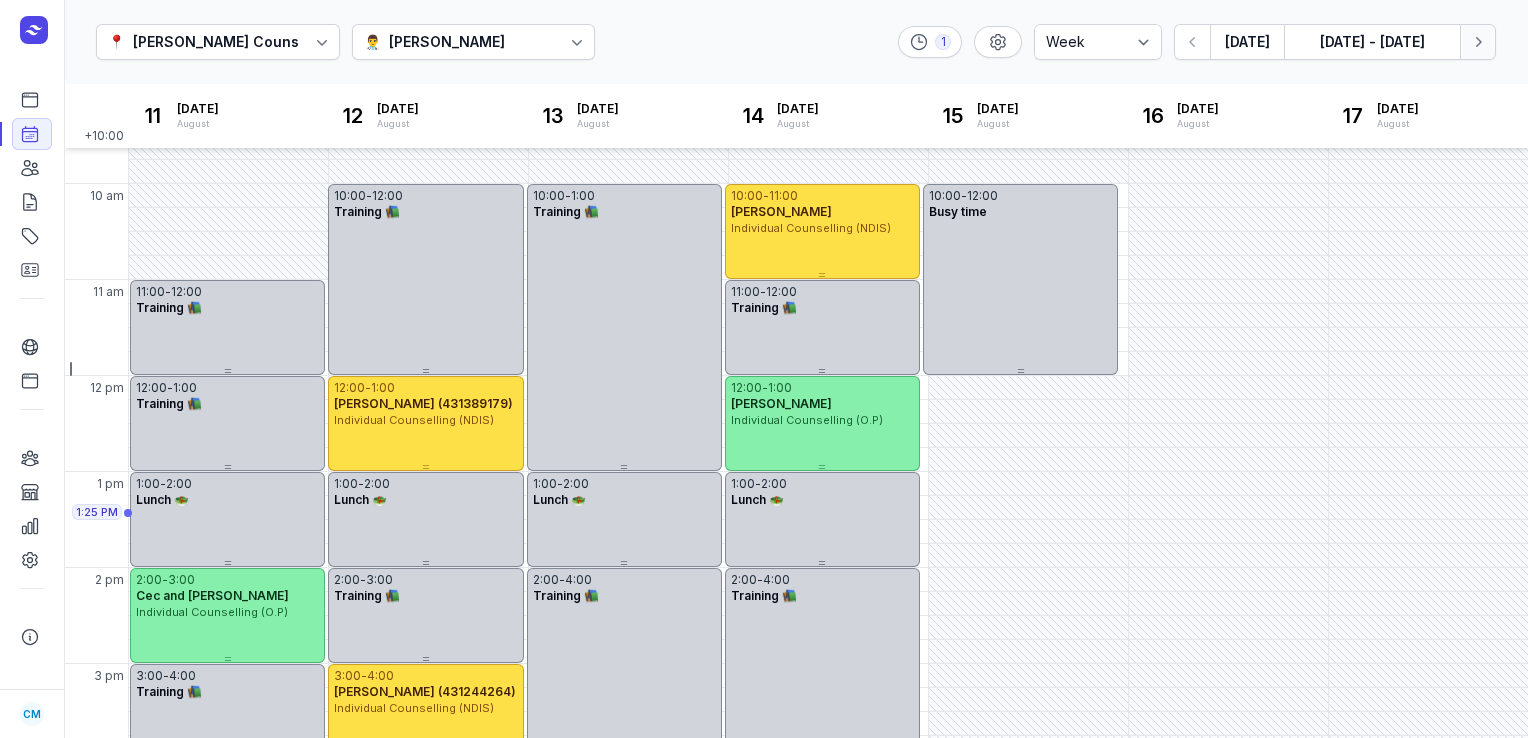 click on "Next week" 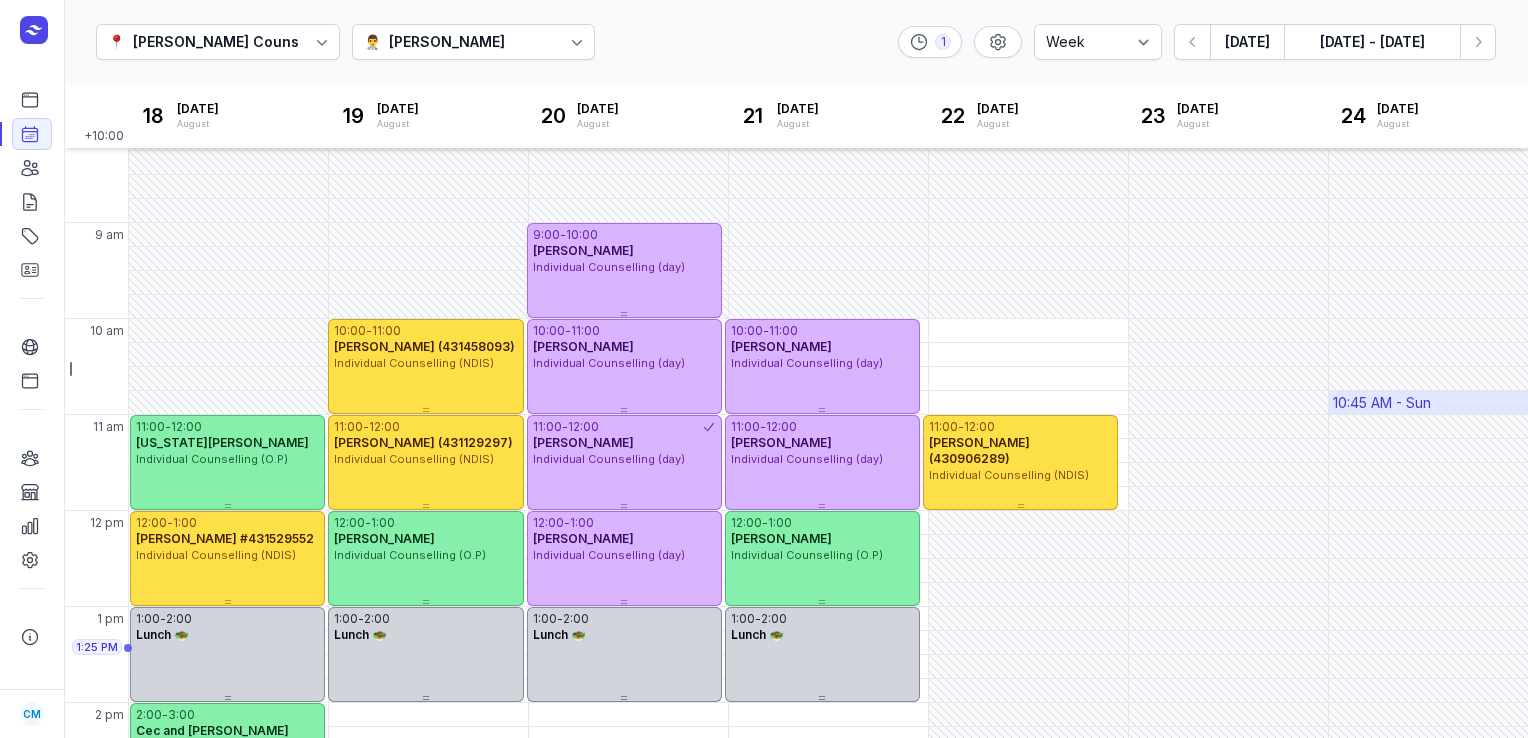 scroll, scrollTop: 20, scrollLeft: 0, axis: vertical 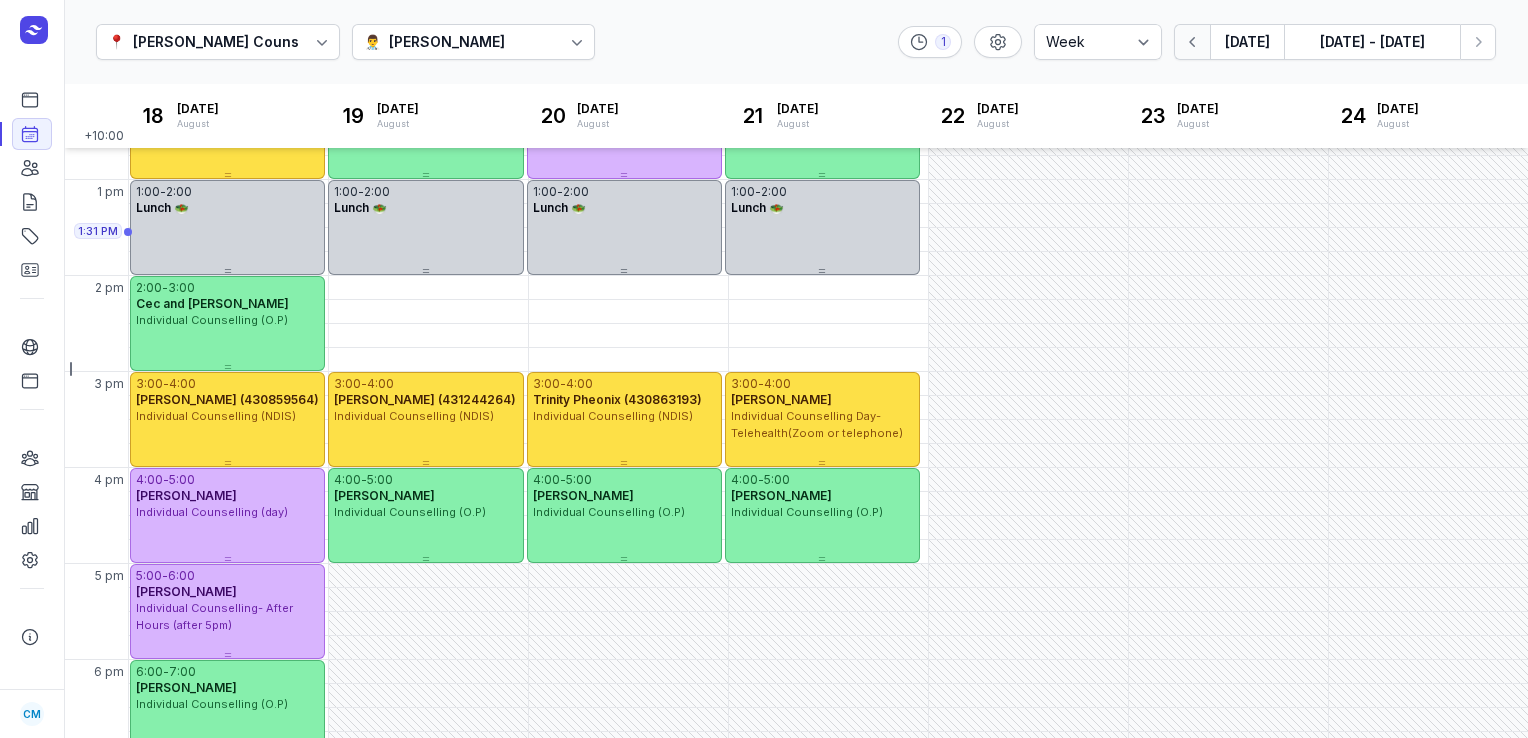 click 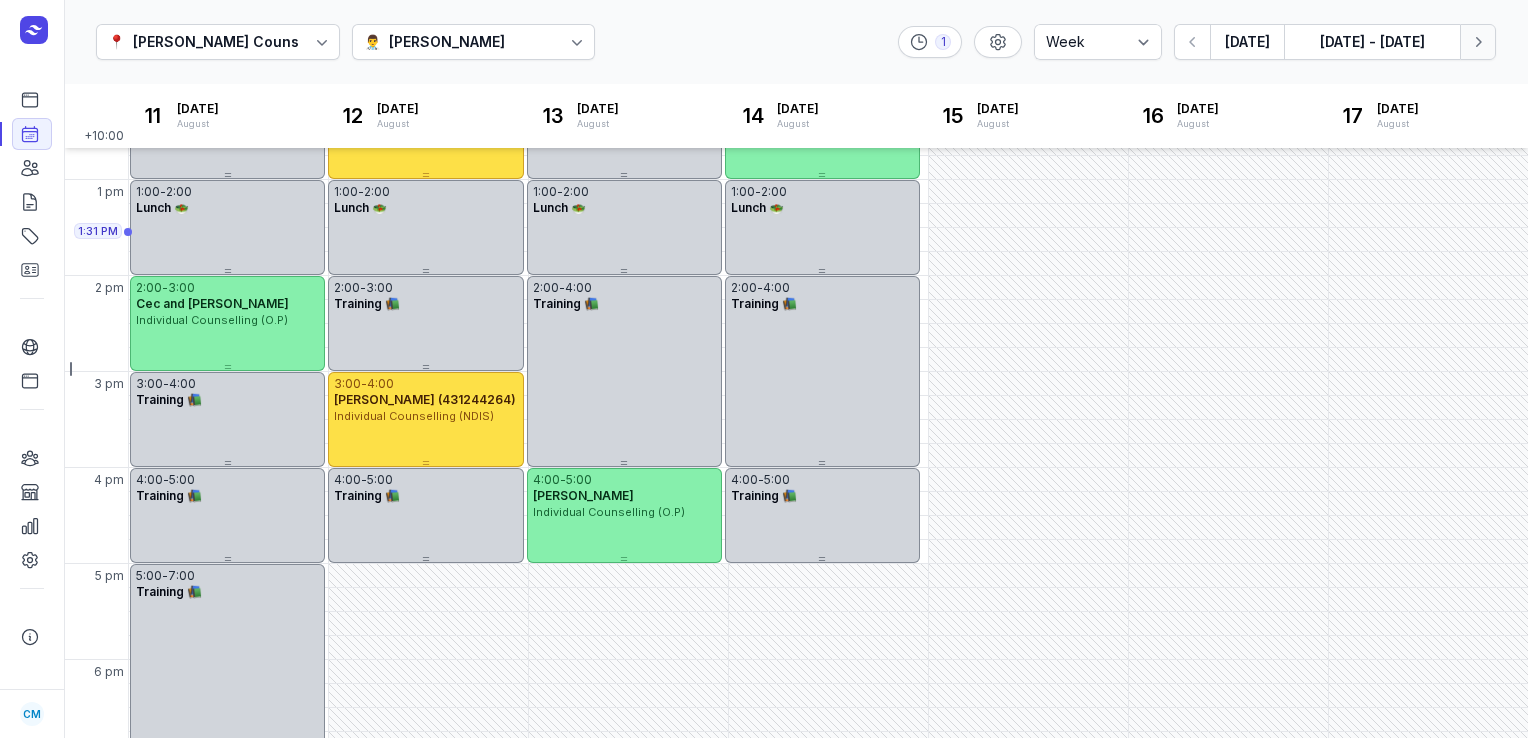 click 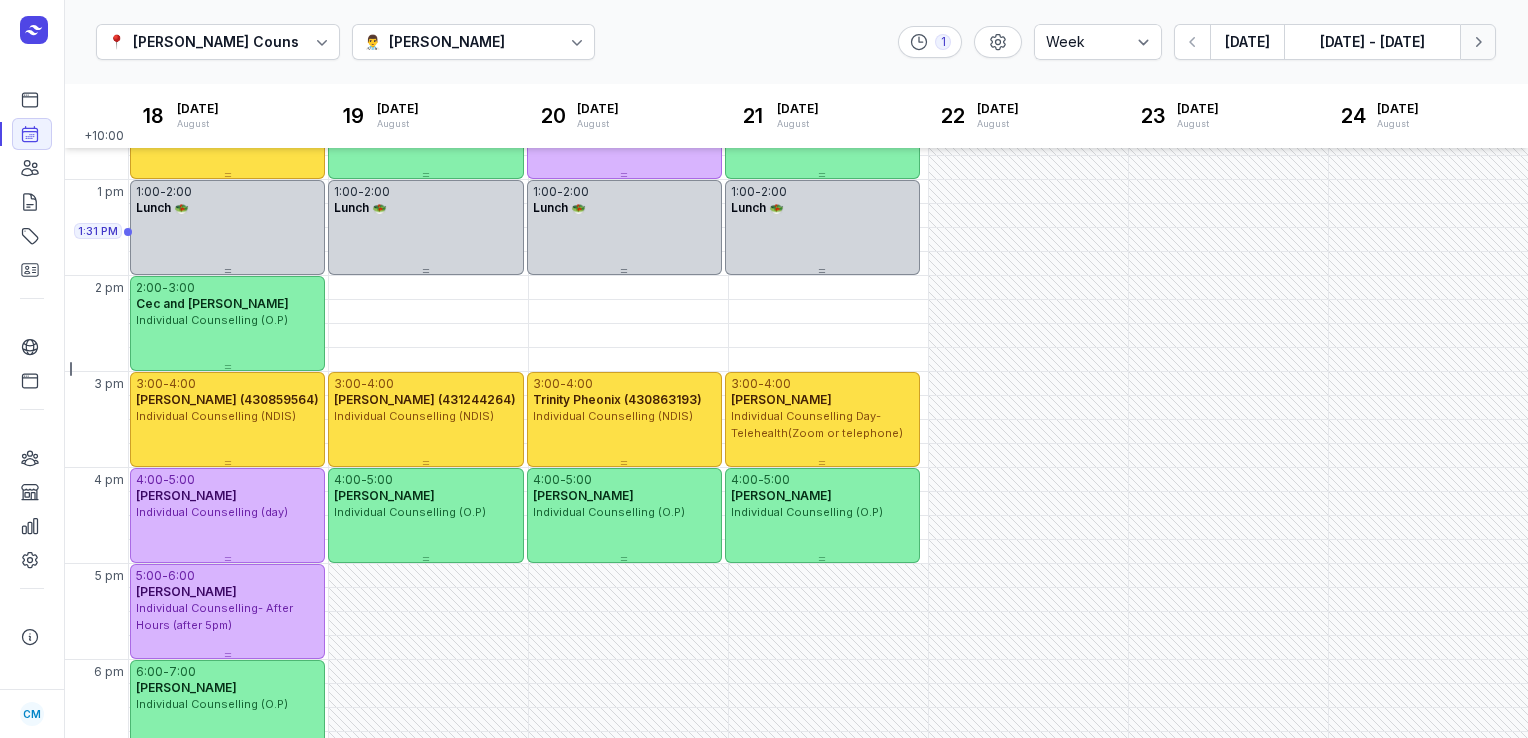 click 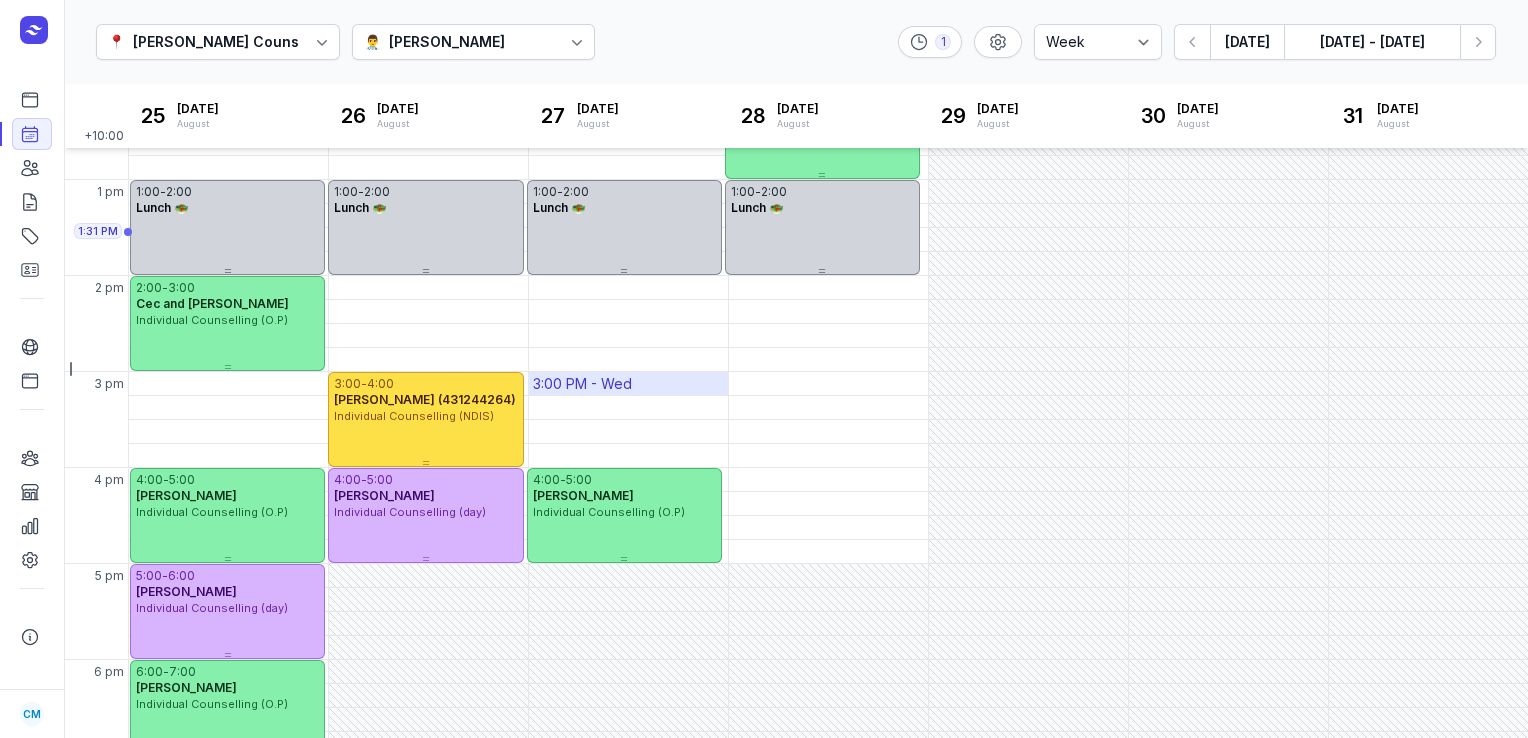 click on "3:00 PM - Wed" at bounding box center (628, 383) 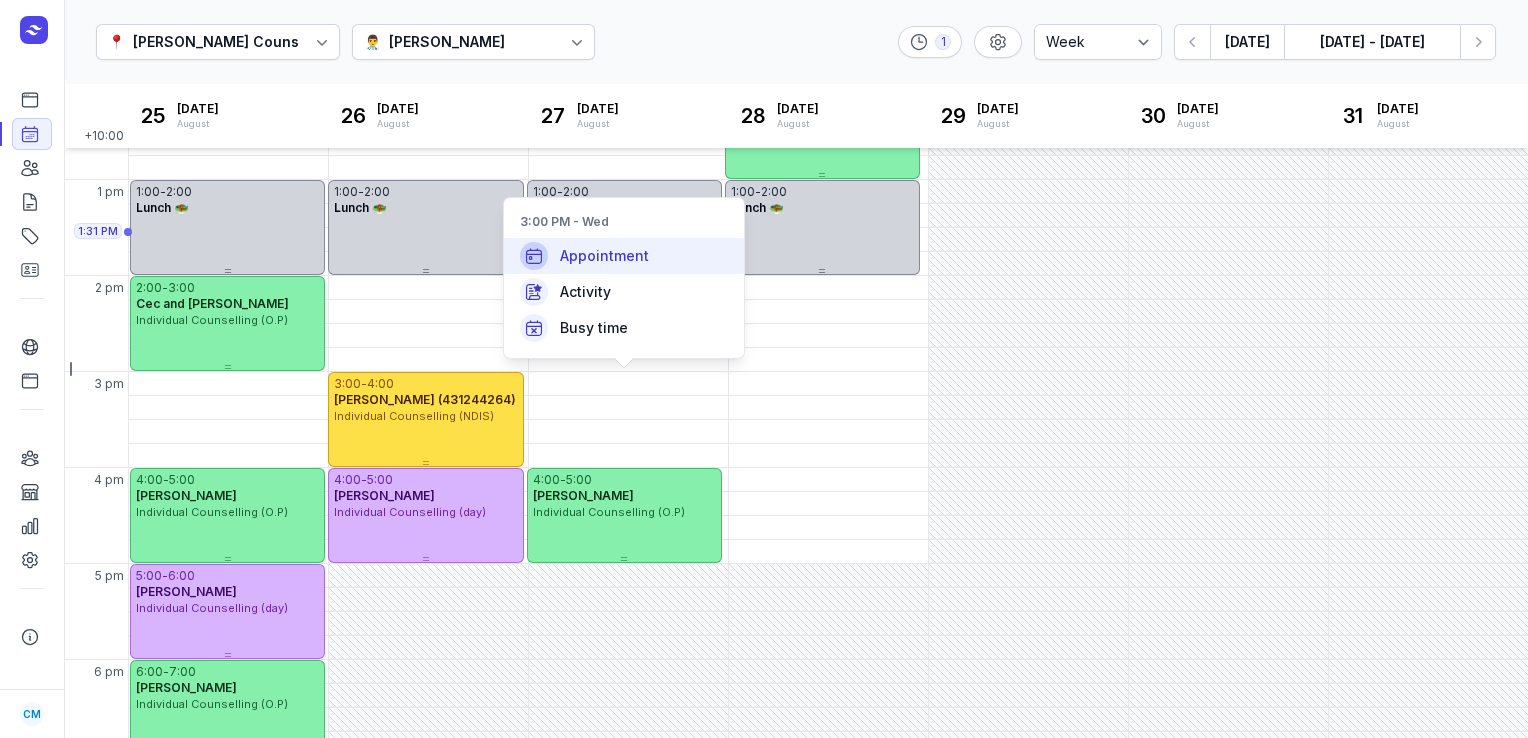 click on "Appointment" at bounding box center (624, 256) 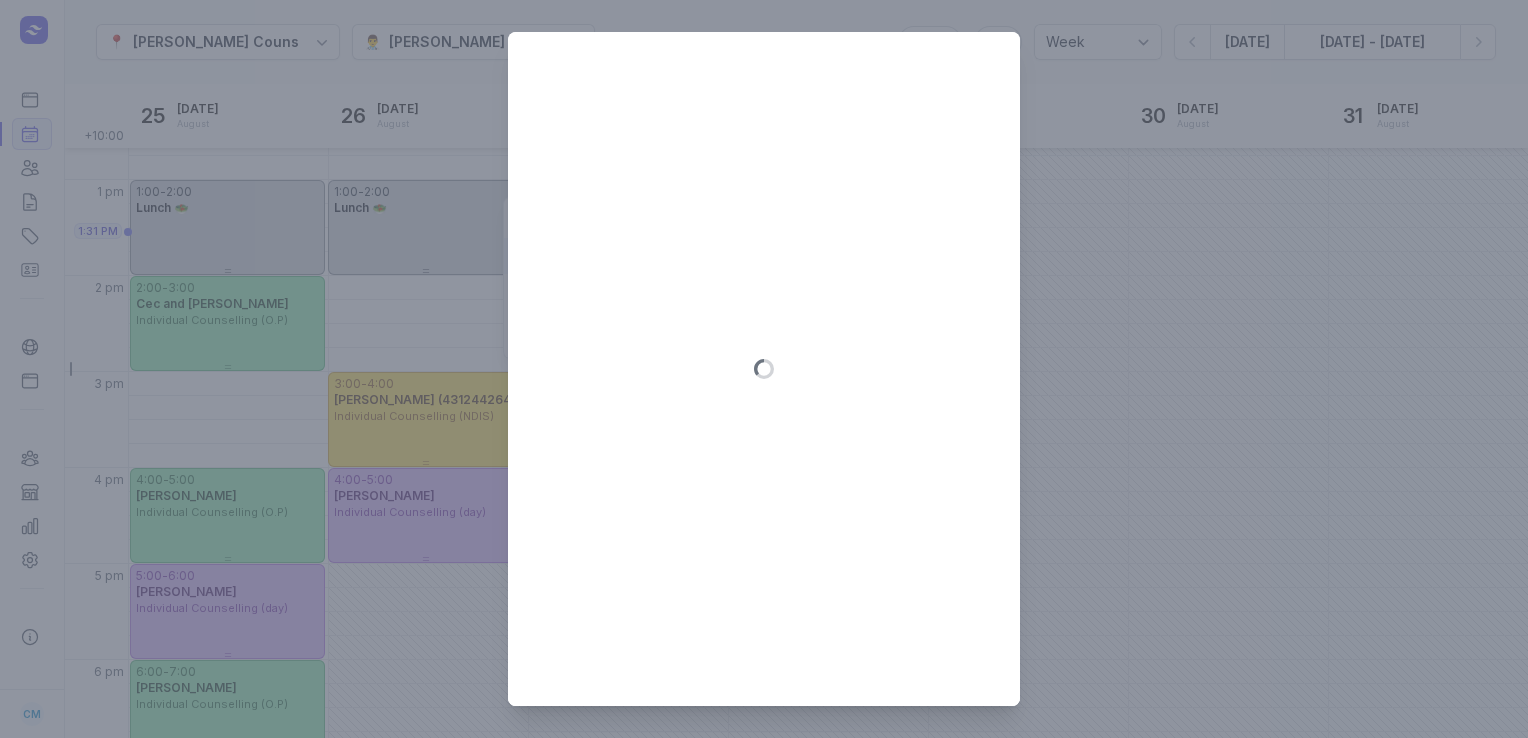 type on "[DATE]" 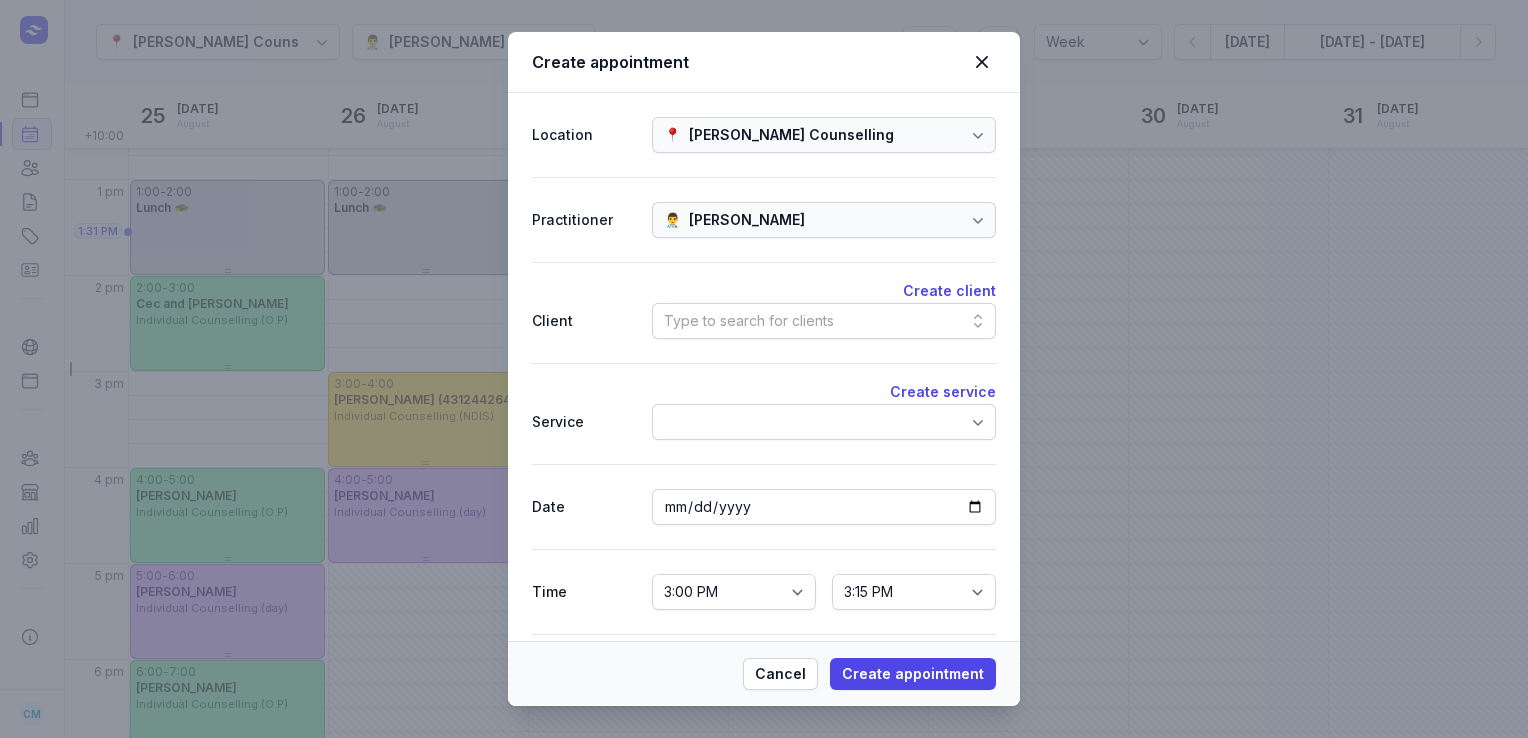 click on "Type to search for clients" 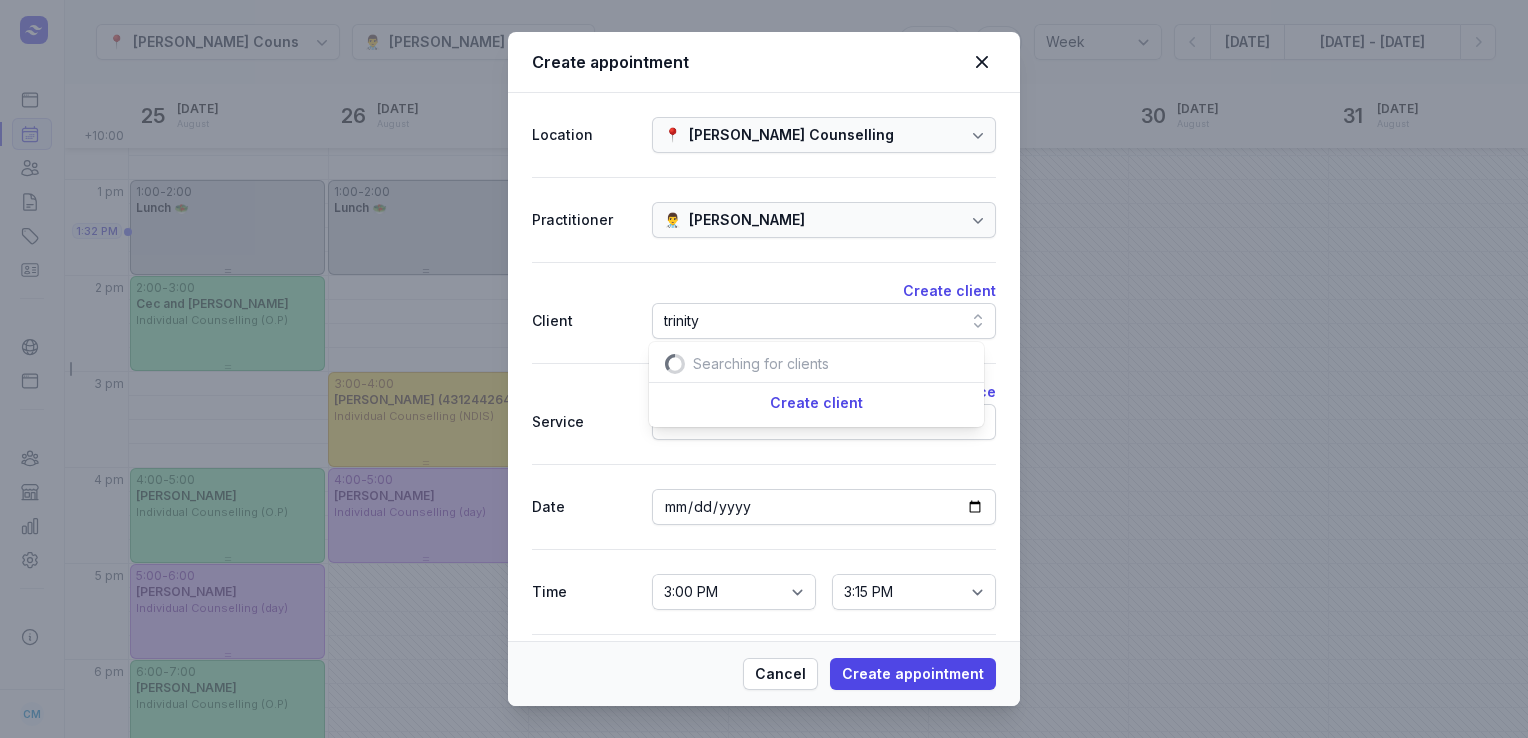scroll, scrollTop: 0, scrollLeft: 35, axis: horizontal 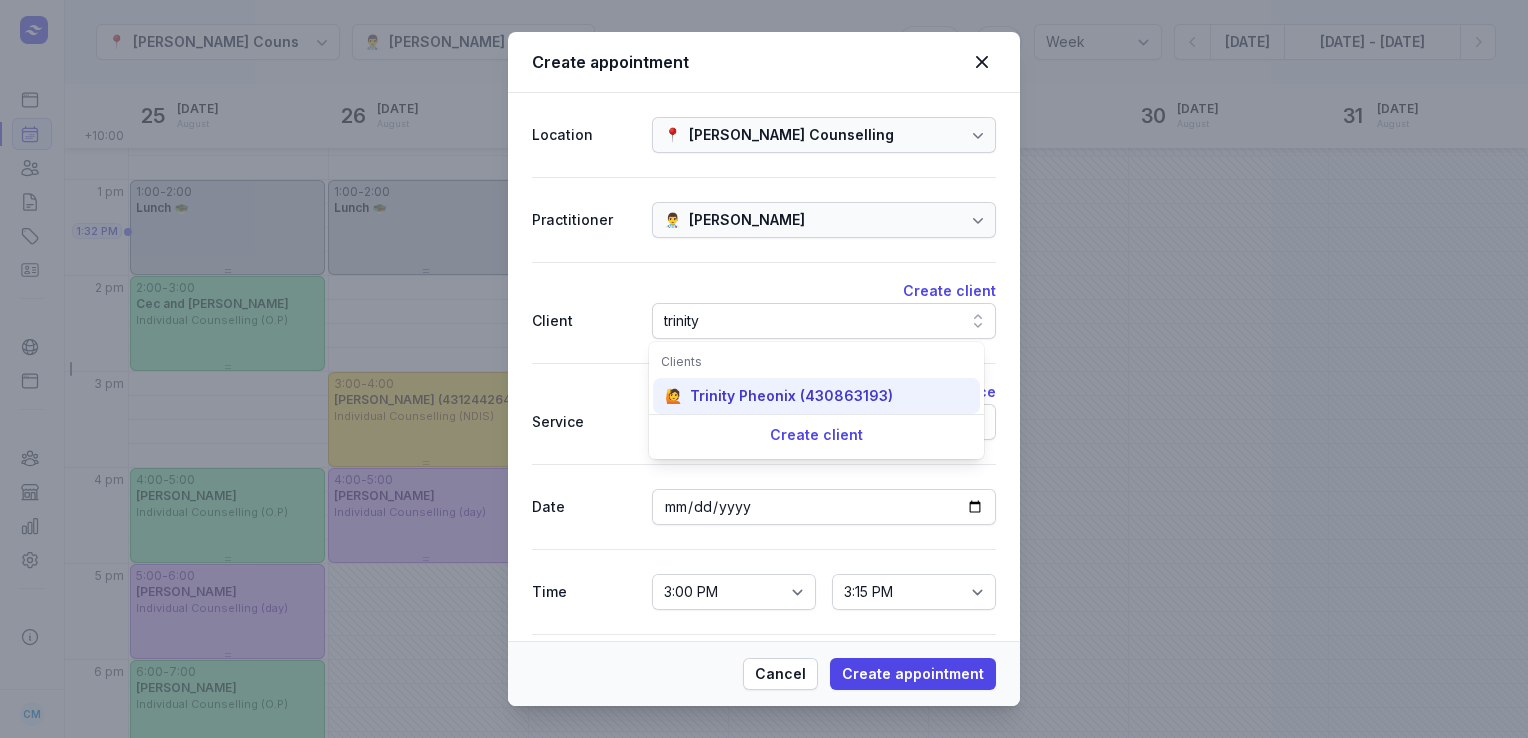 type on "trinity" 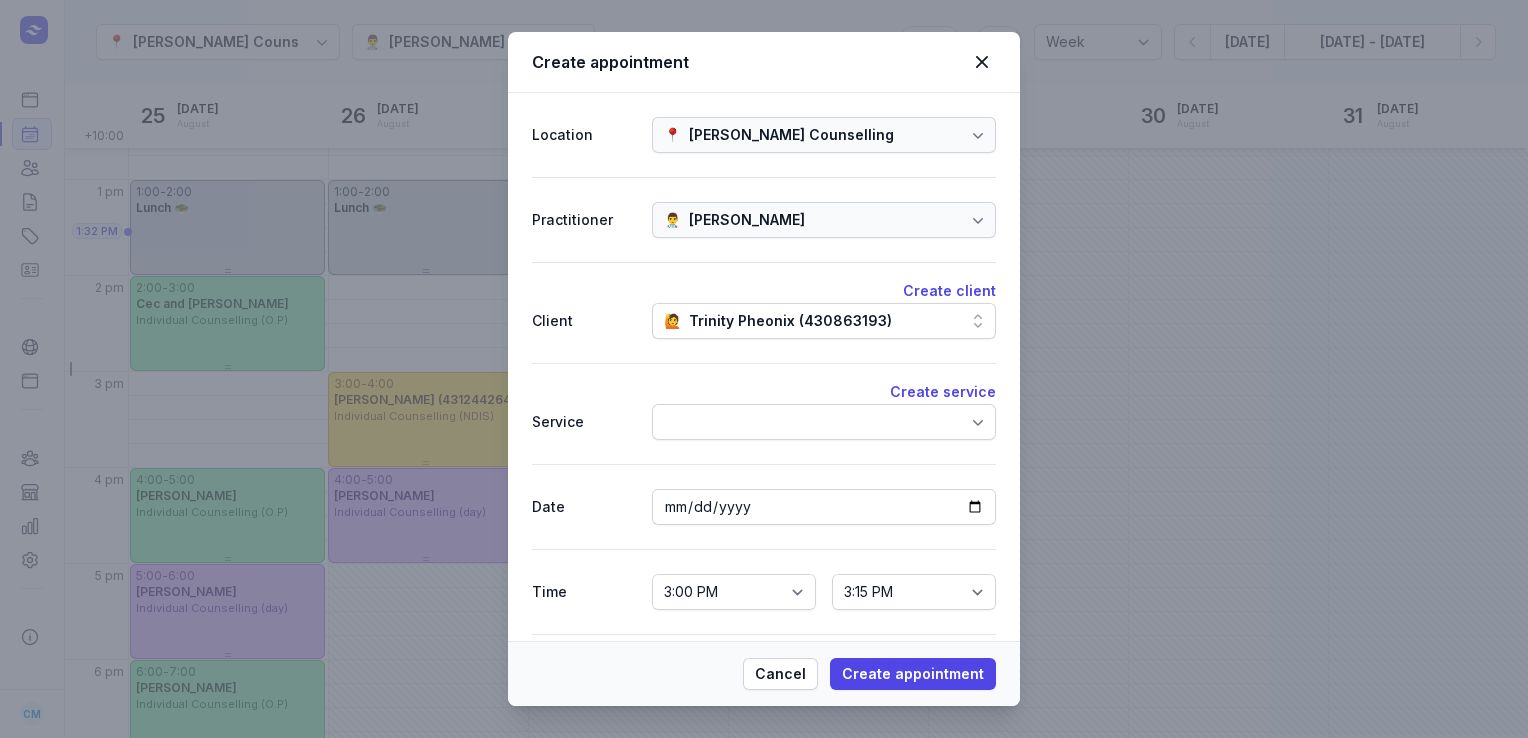 click at bounding box center (824, 422) 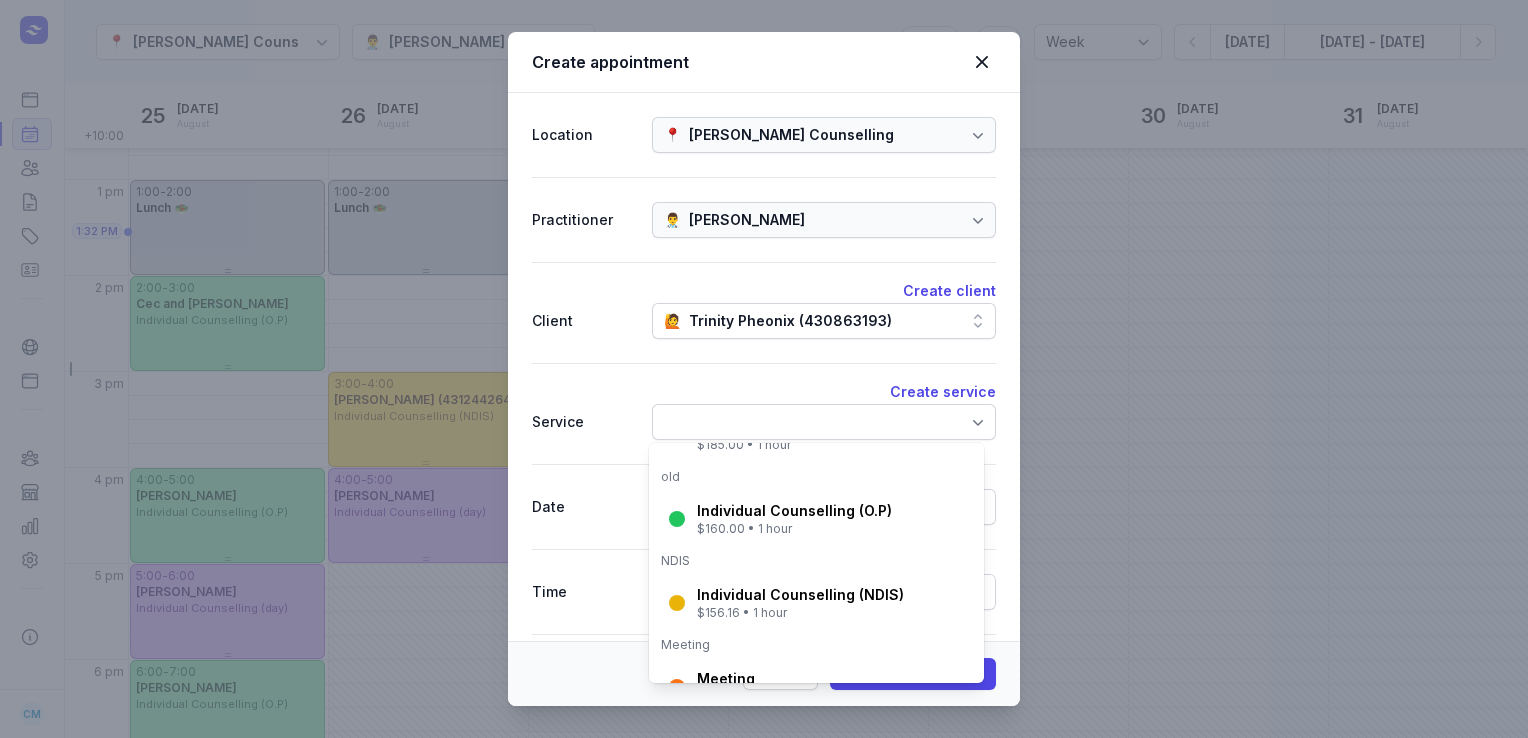 scroll, scrollTop: 279, scrollLeft: 0, axis: vertical 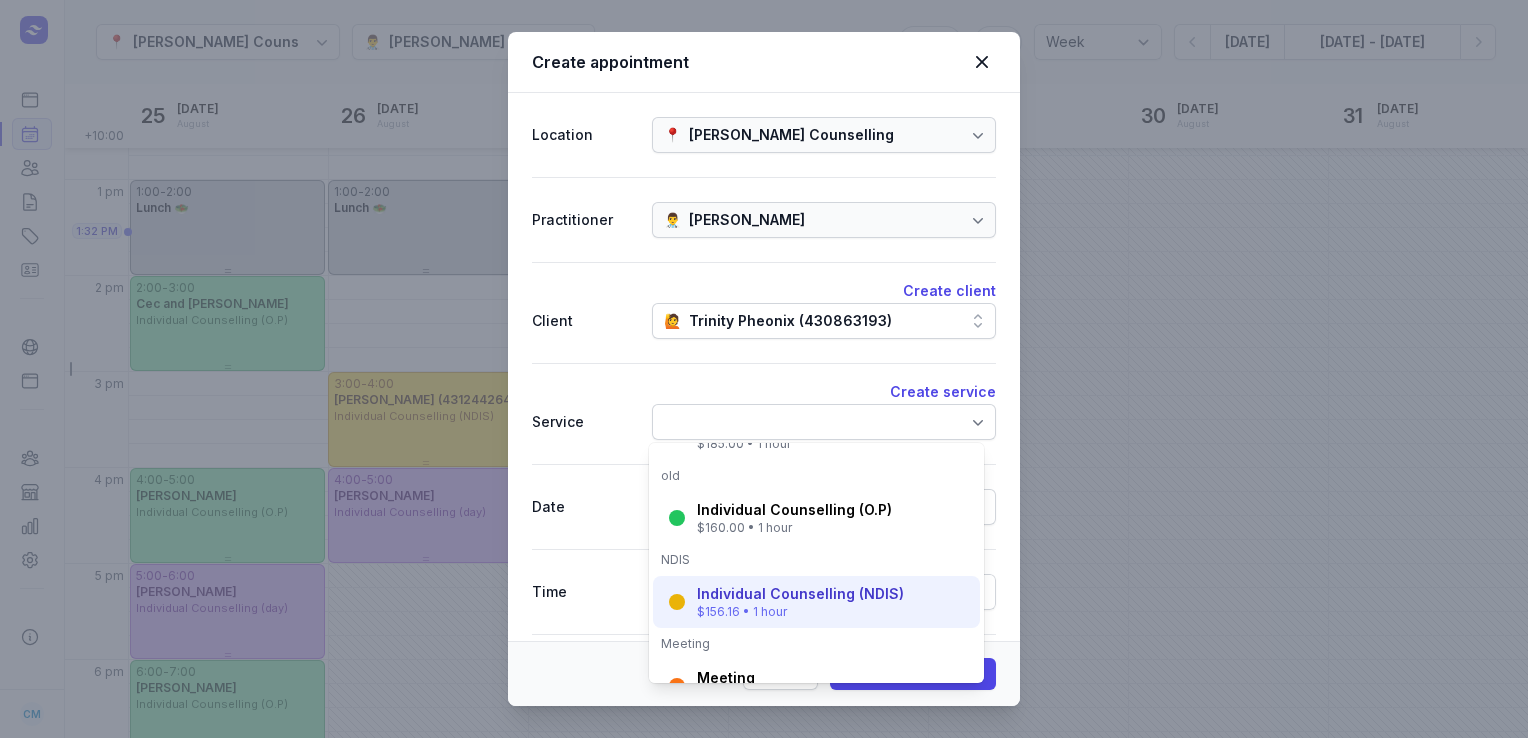 click on "Individual Counselling (NDIS)" at bounding box center (800, 594) 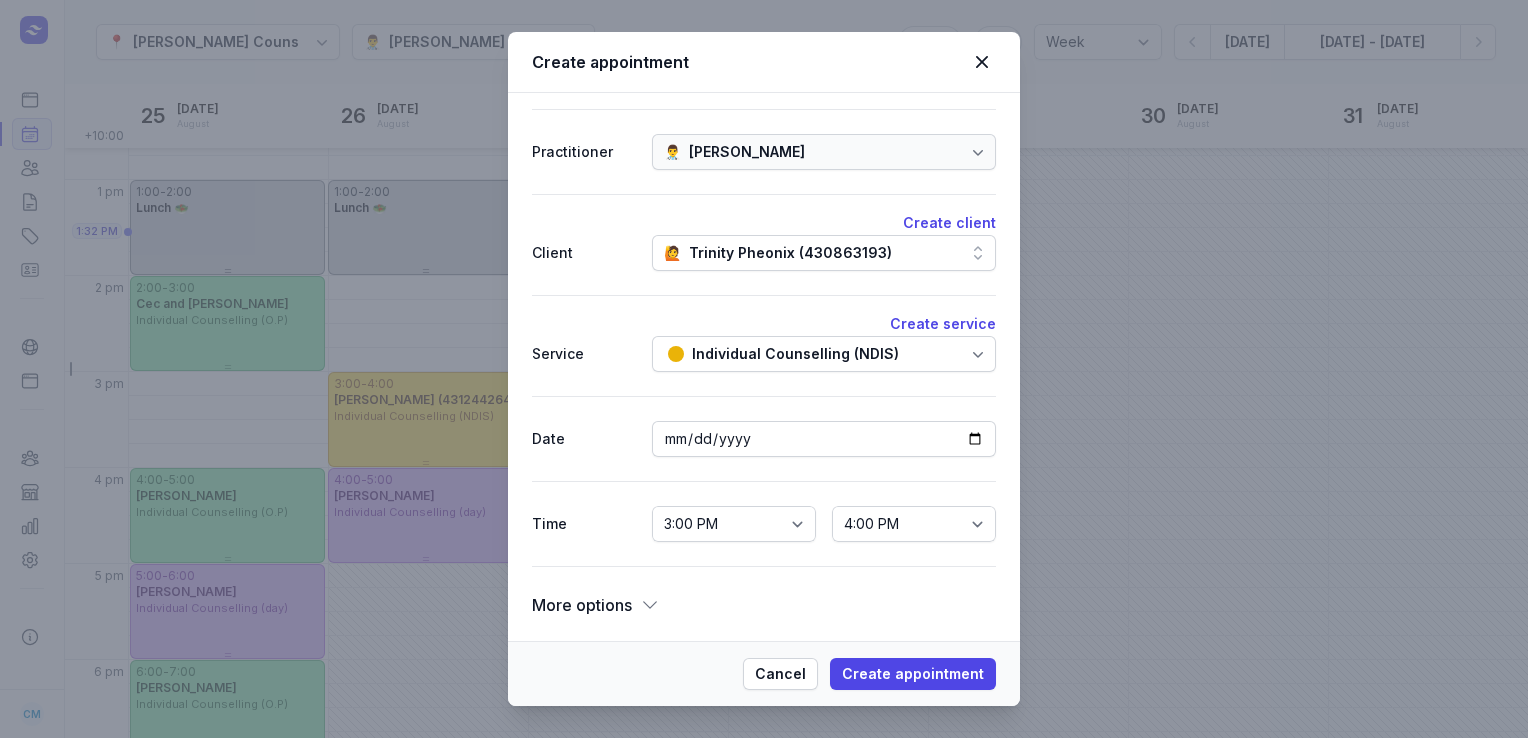 scroll, scrollTop: 68, scrollLeft: 0, axis: vertical 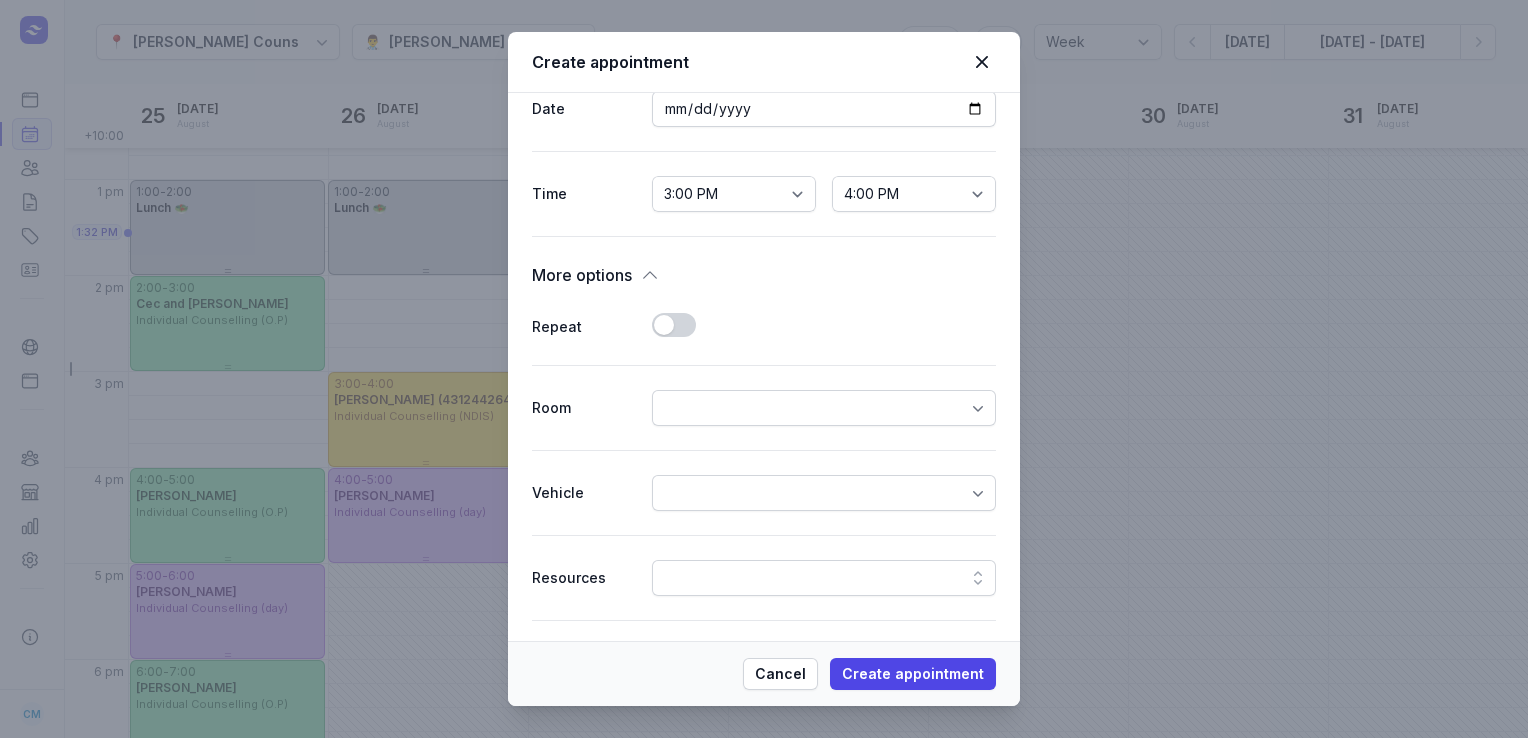 click on "Use setting" 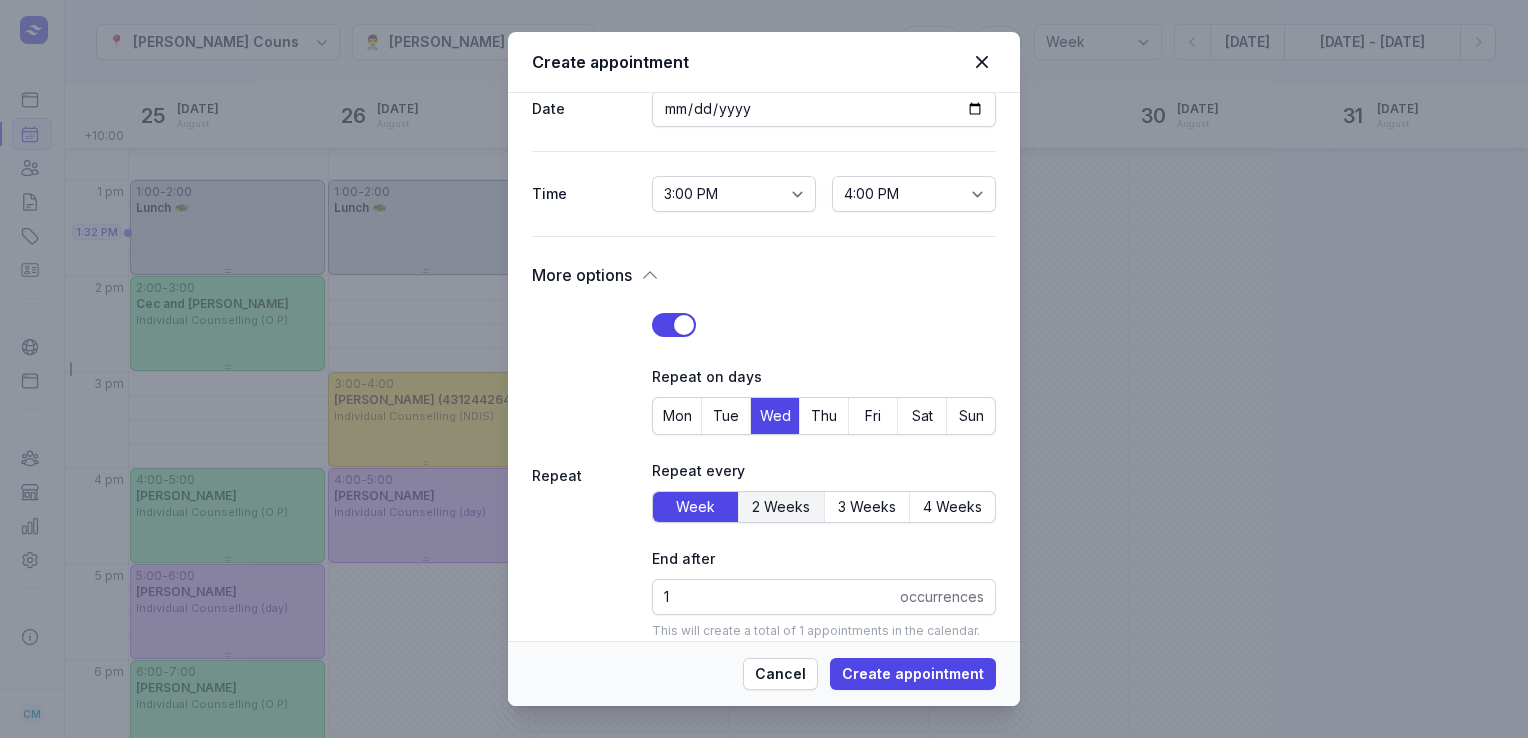 click on "2 Weeks" at bounding box center (781, 507) 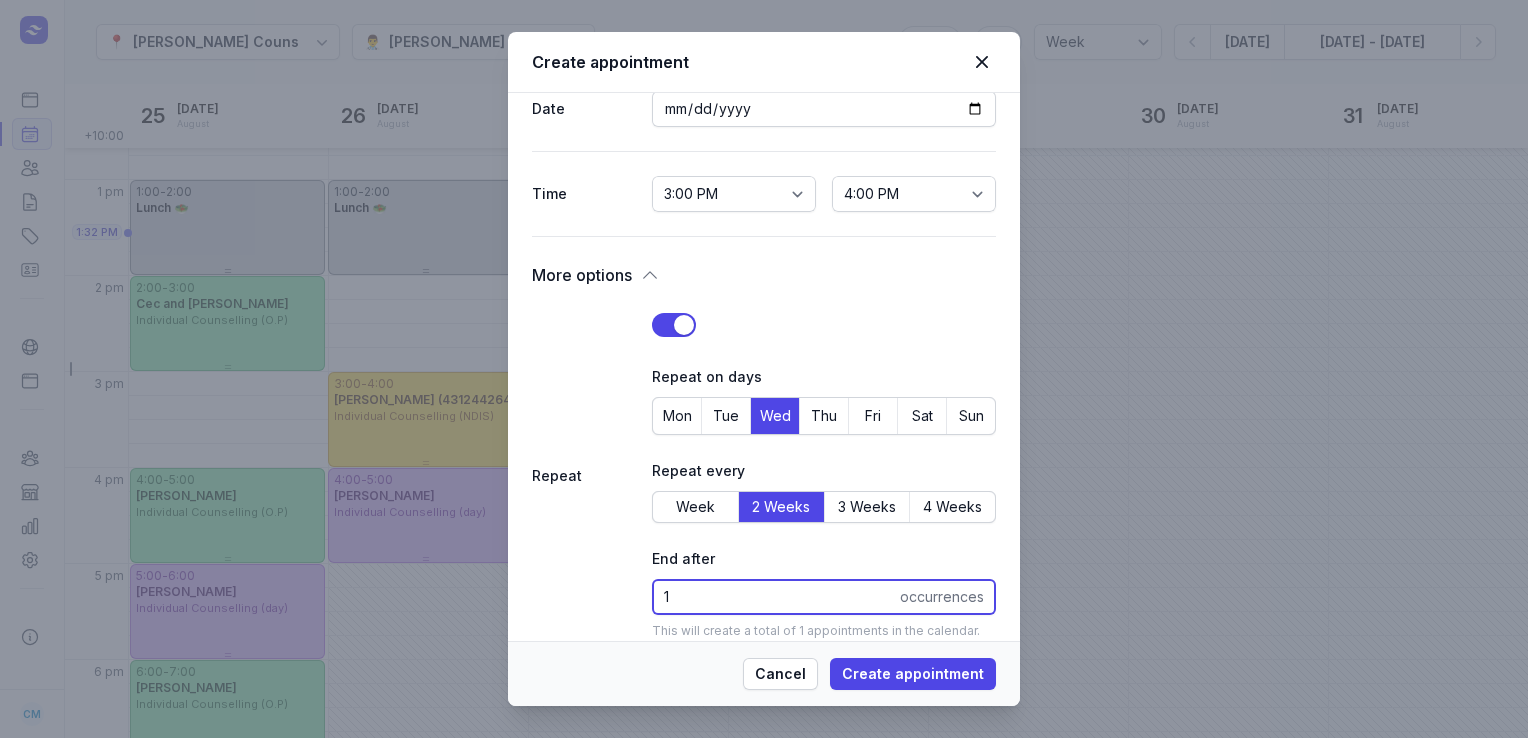 click on "1" 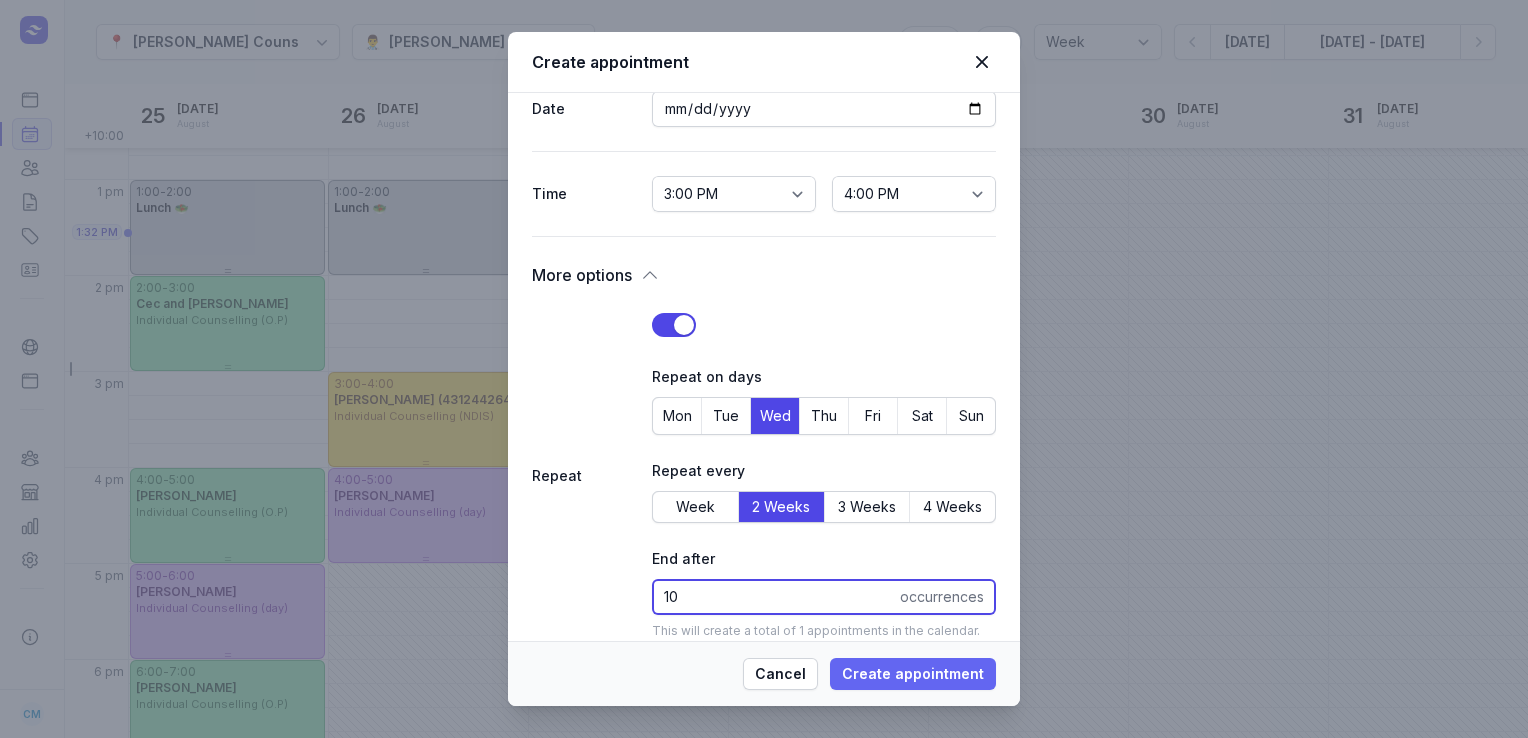 type on "10" 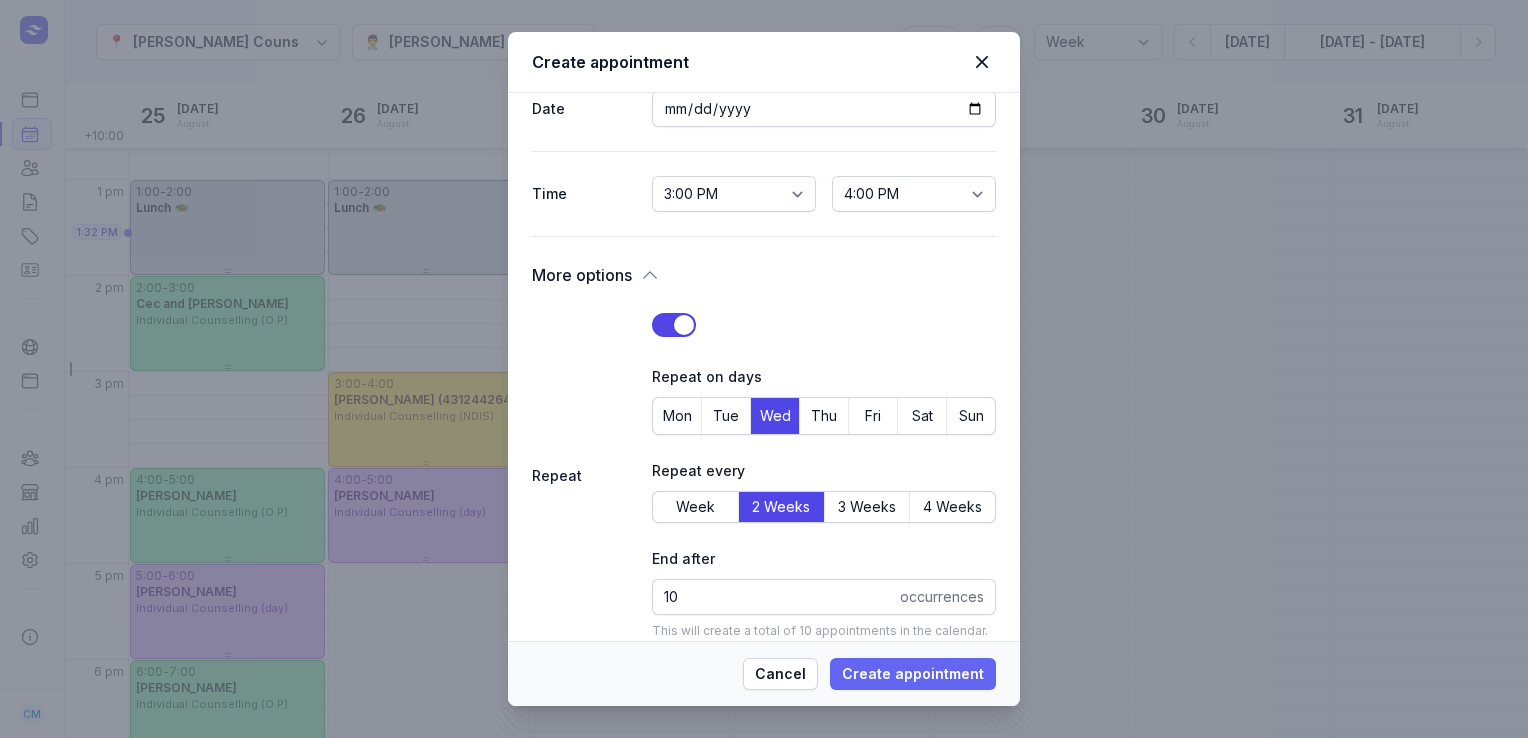 click on "Create appointment" at bounding box center (913, 674) 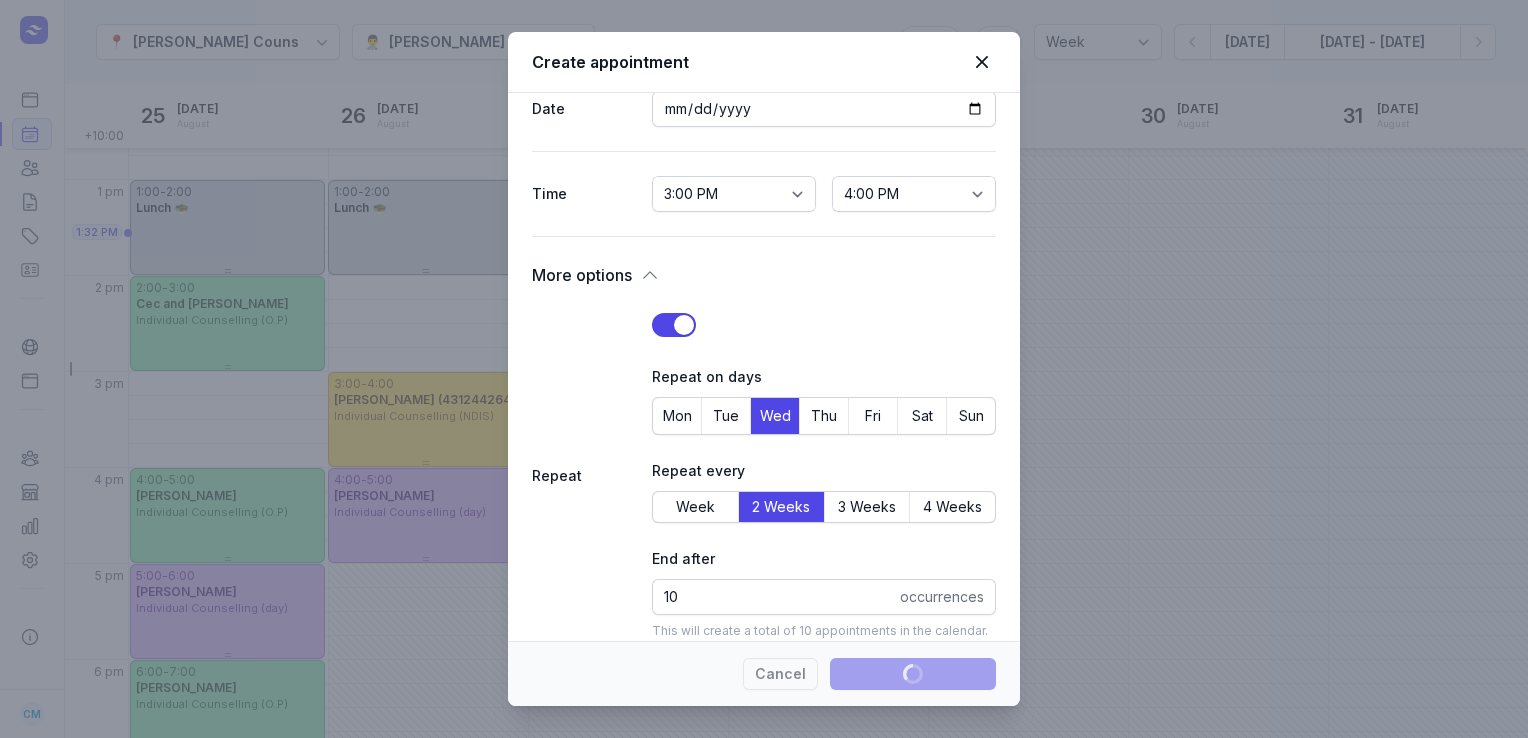 type 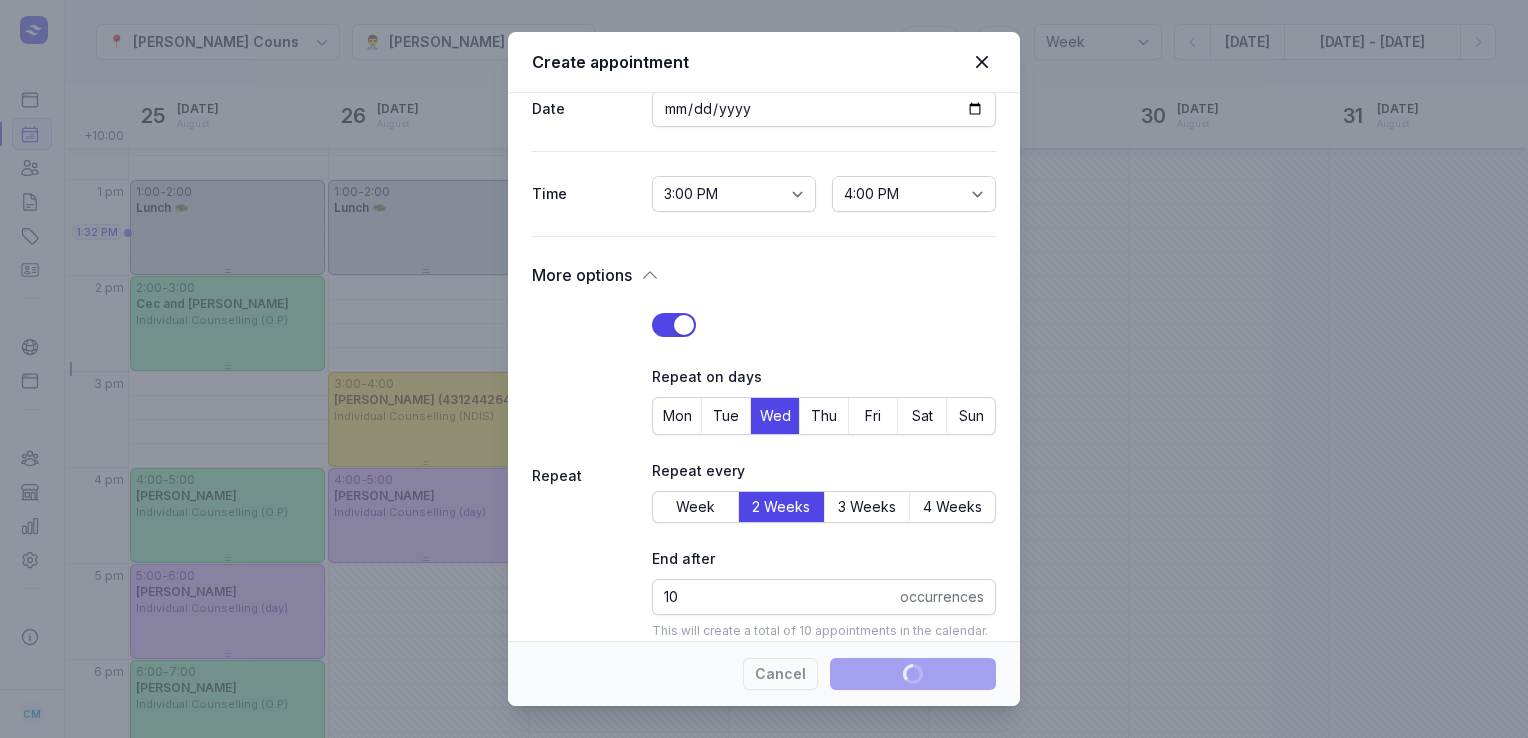 select 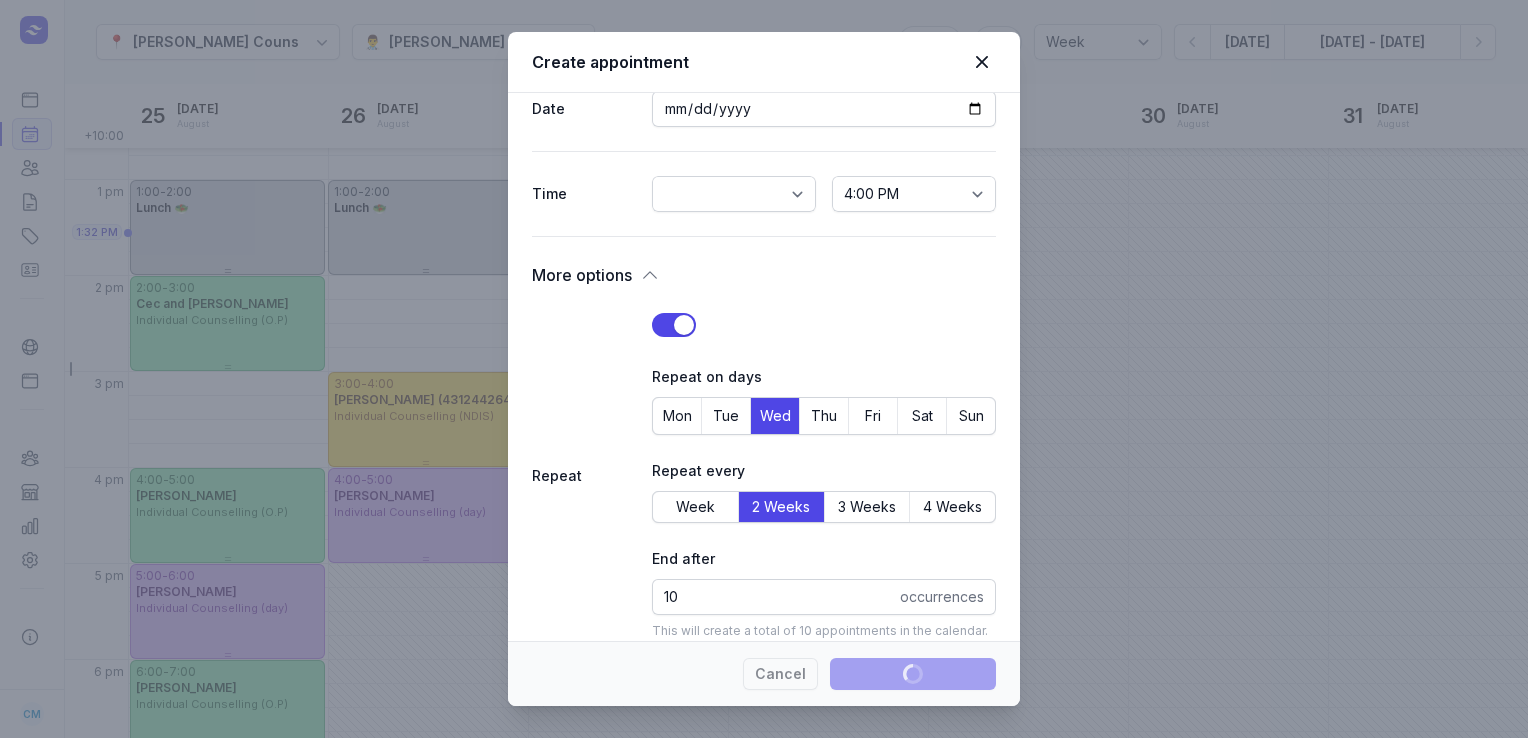 select 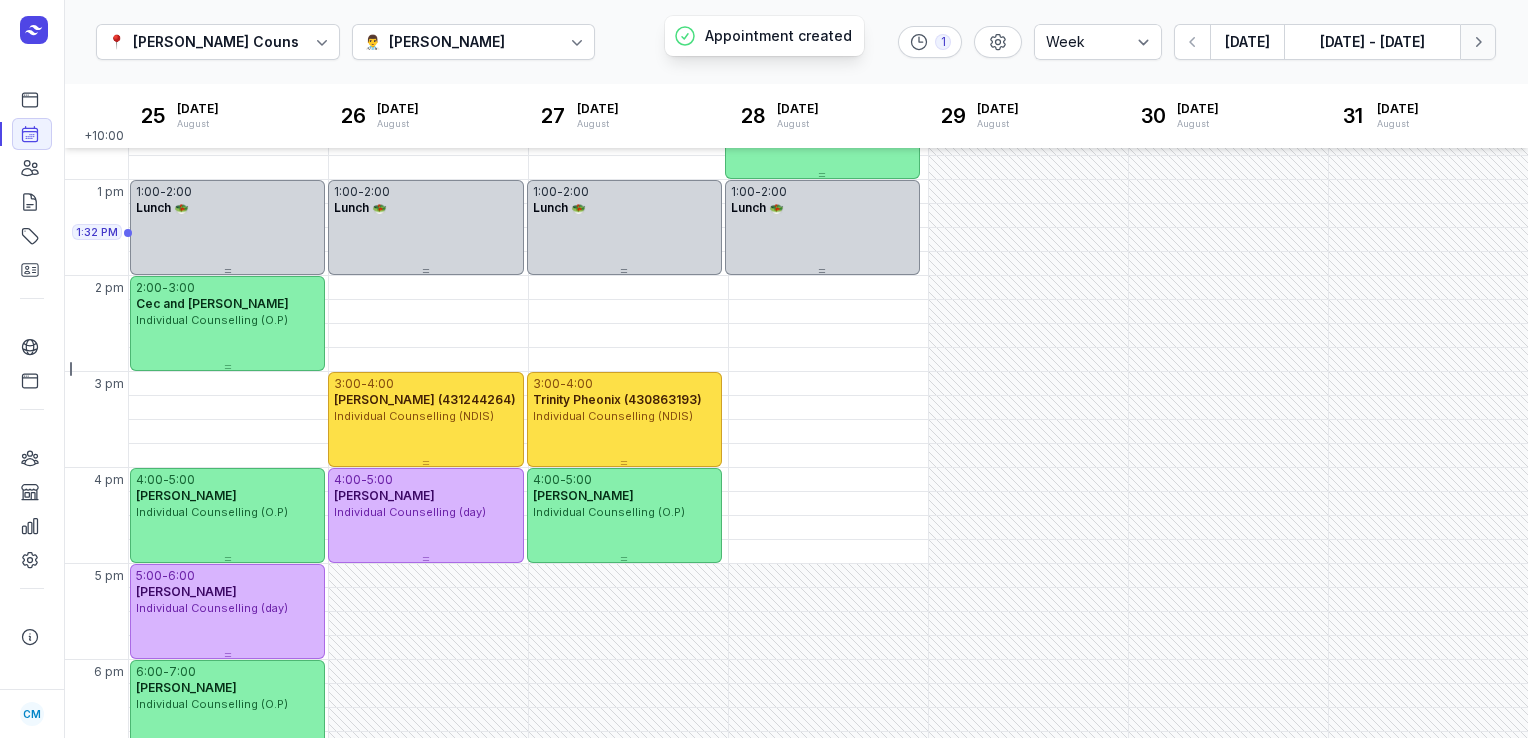 click 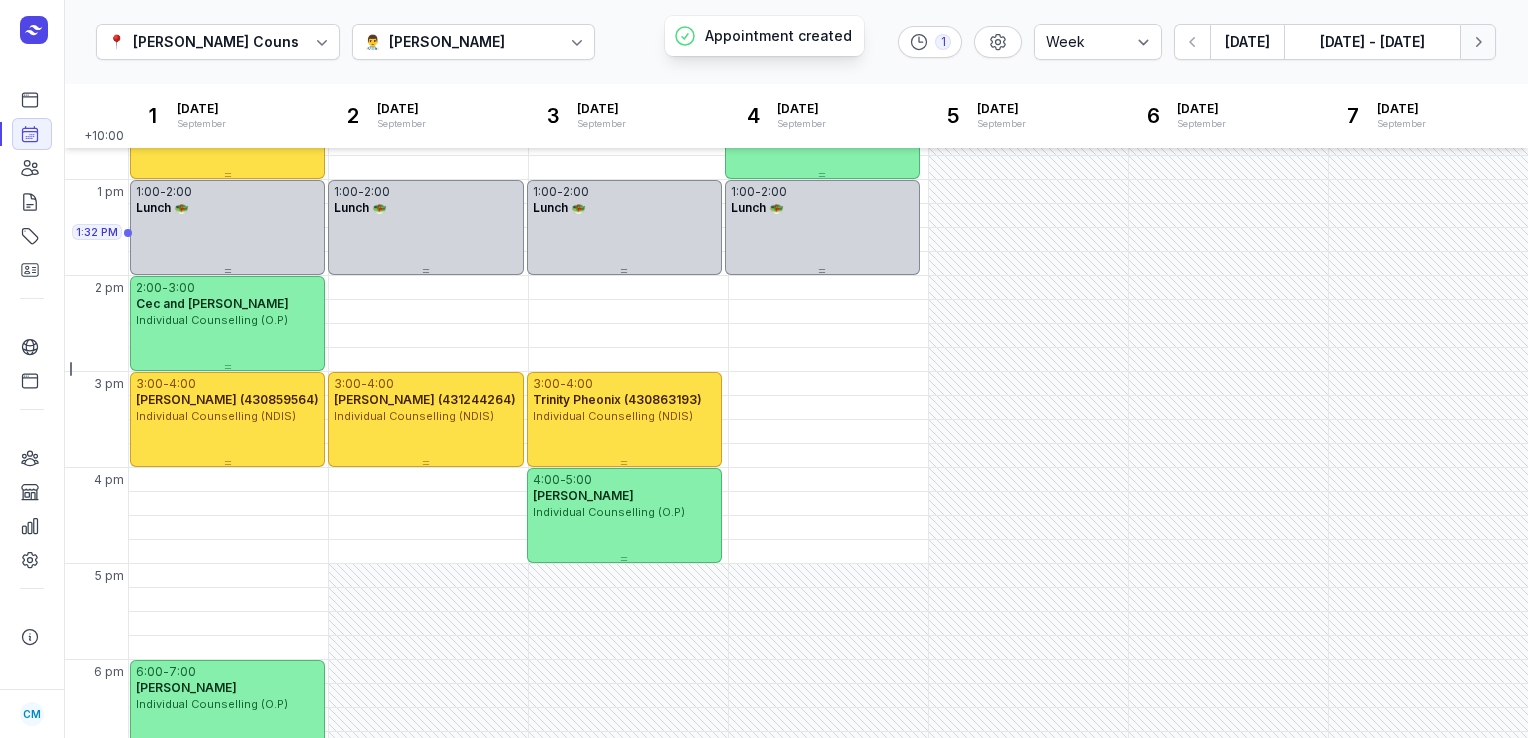 click 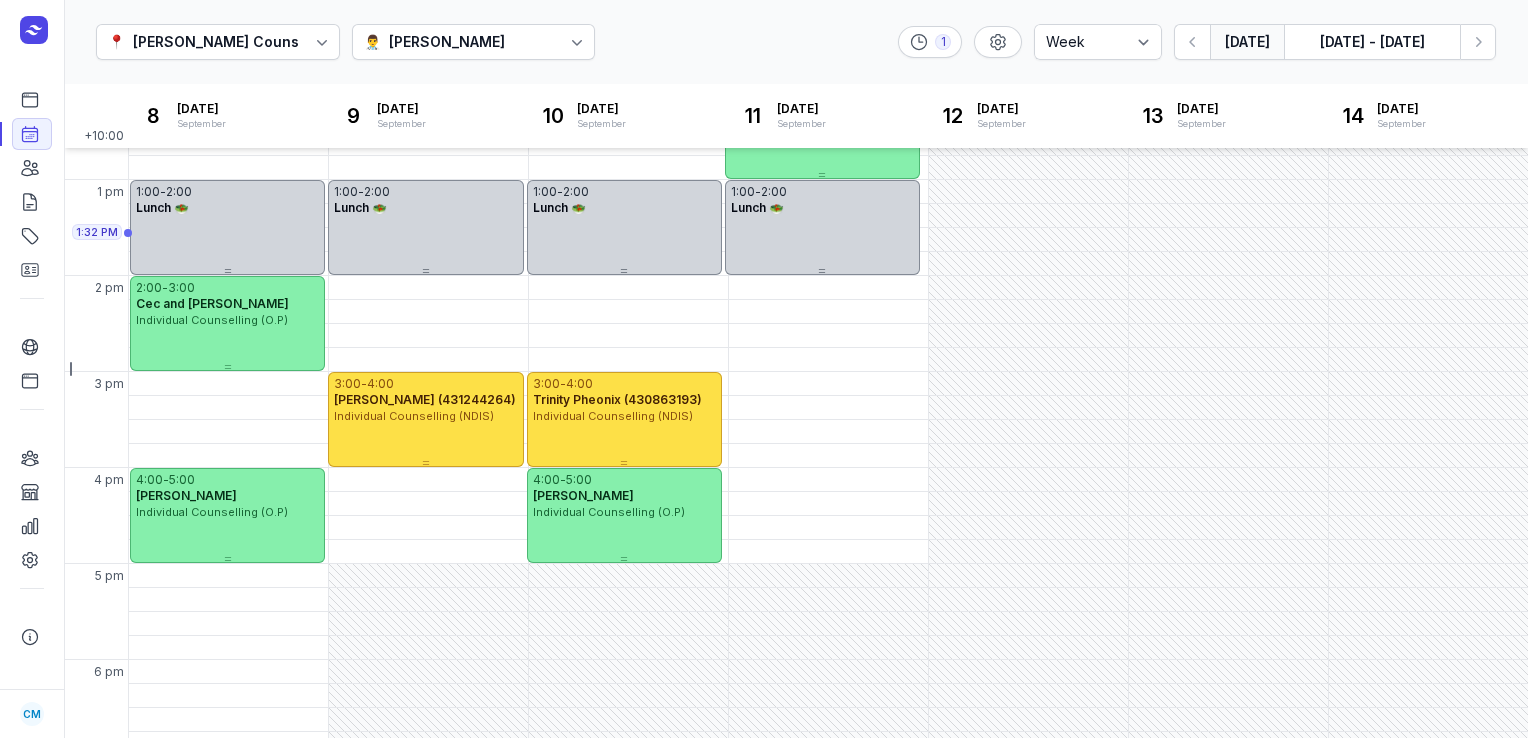 click on "[DATE]" at bounding box center [1247, 42] 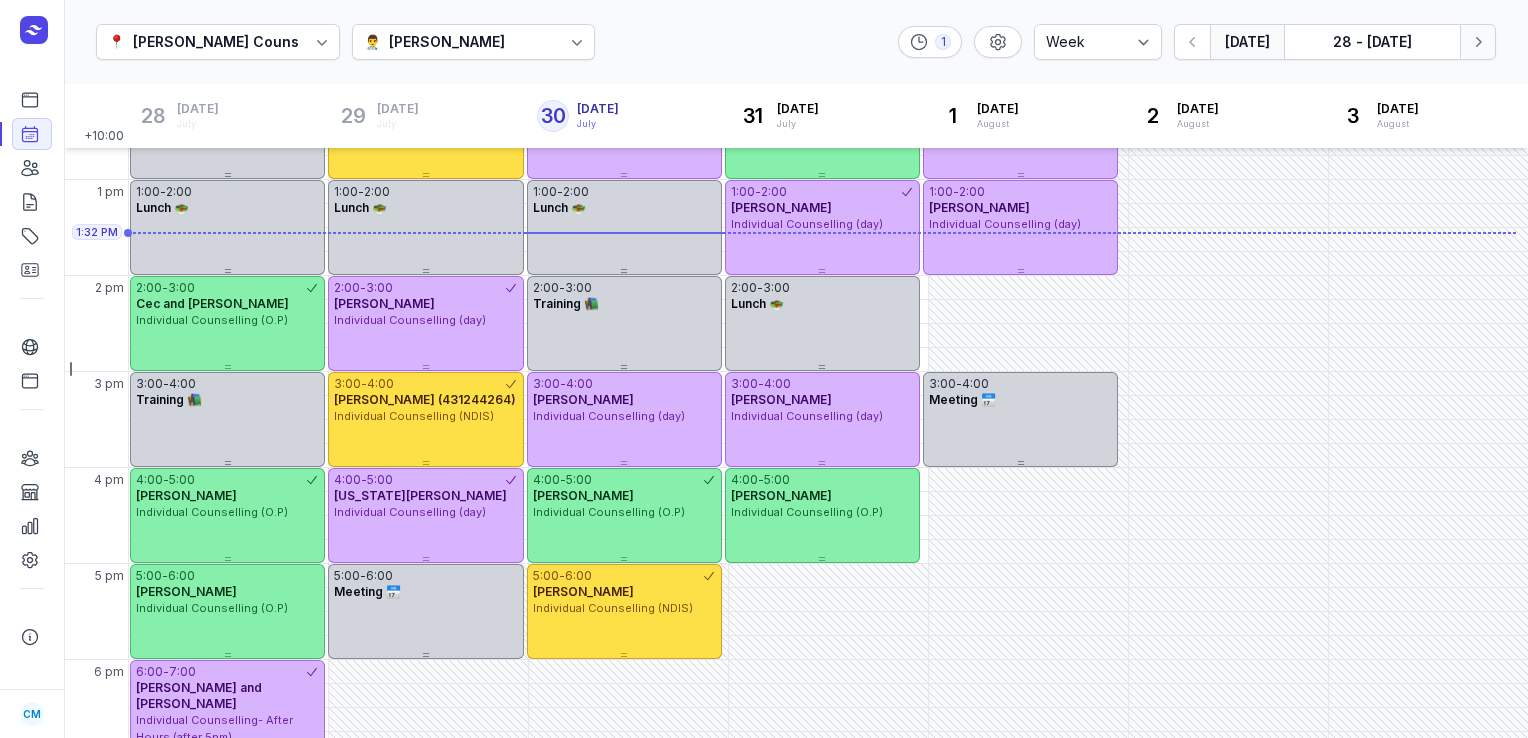 click 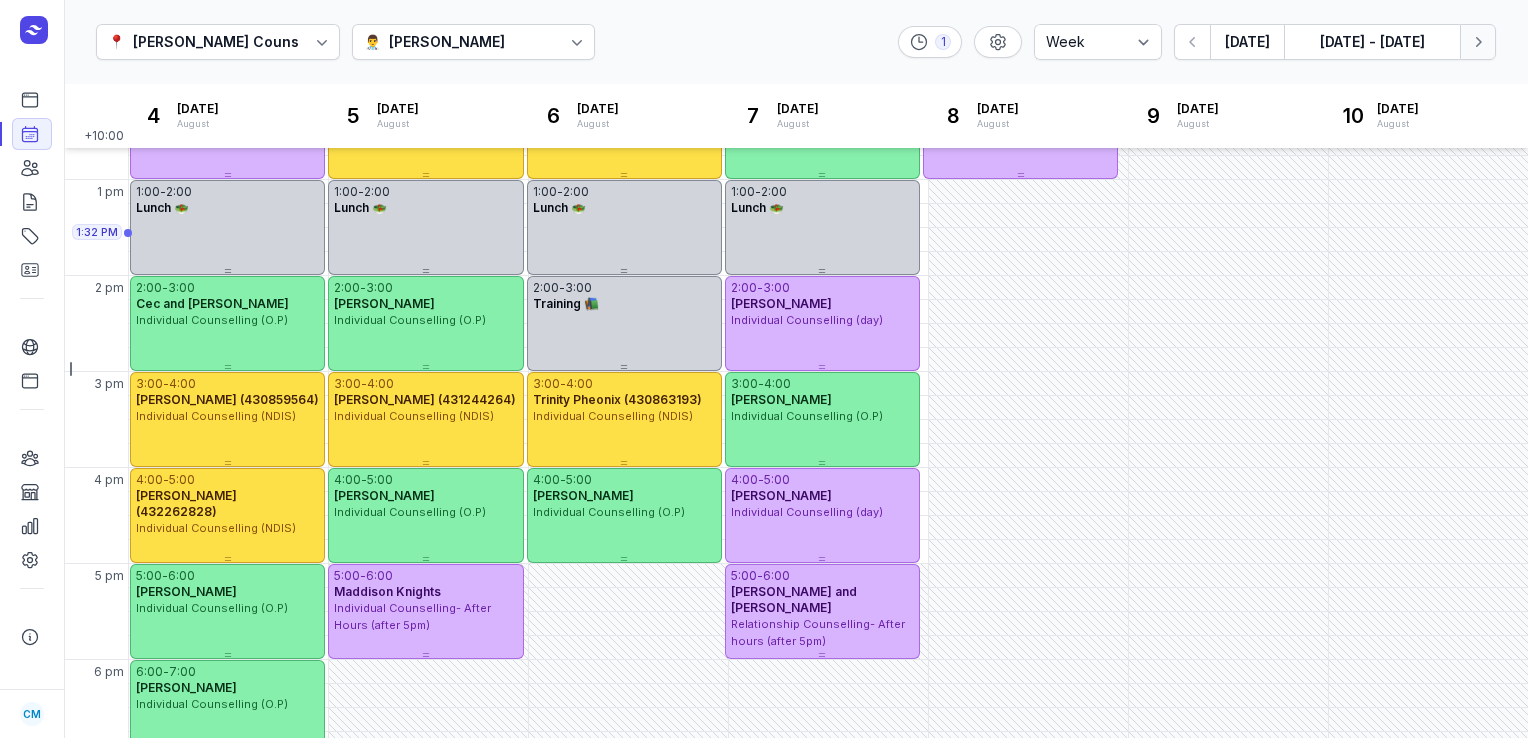 click 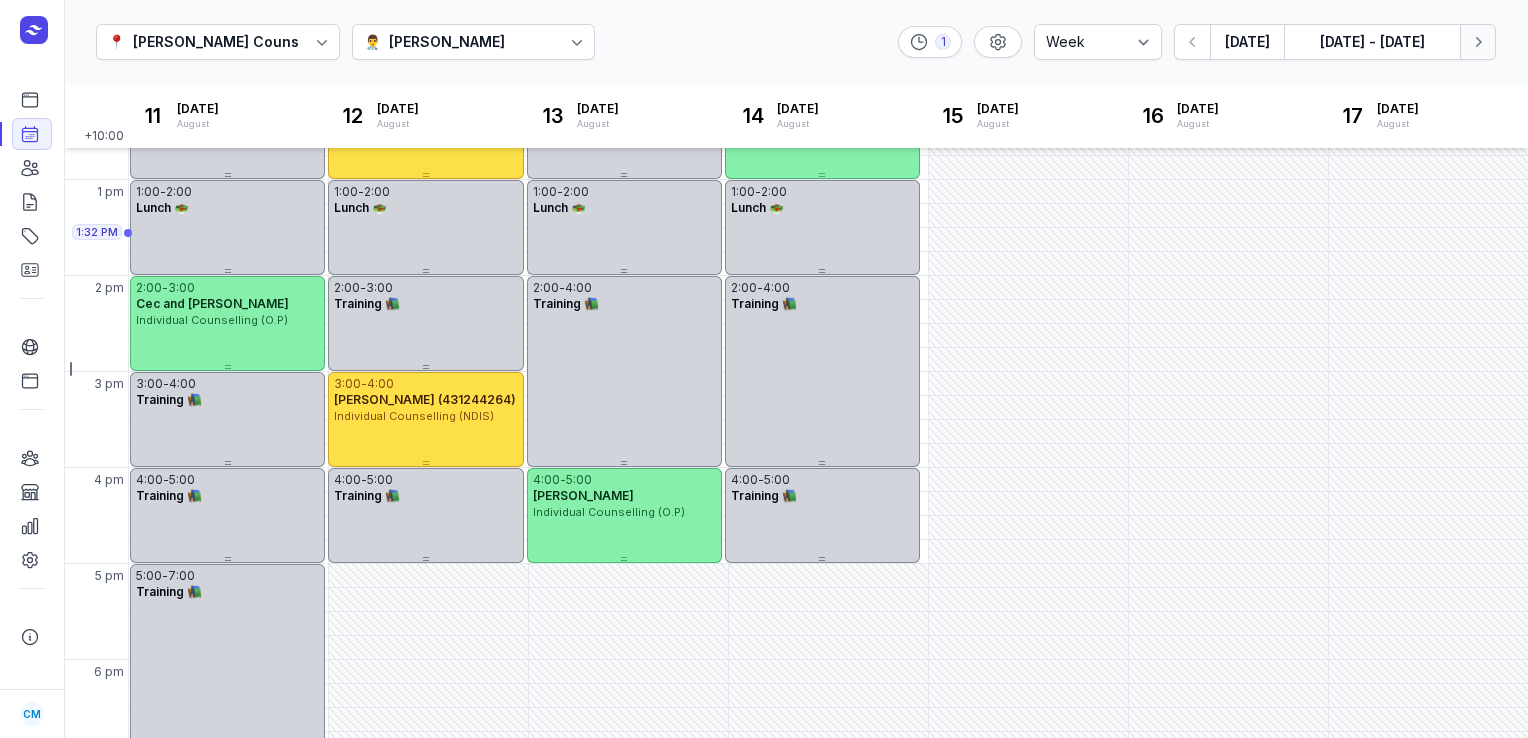 click 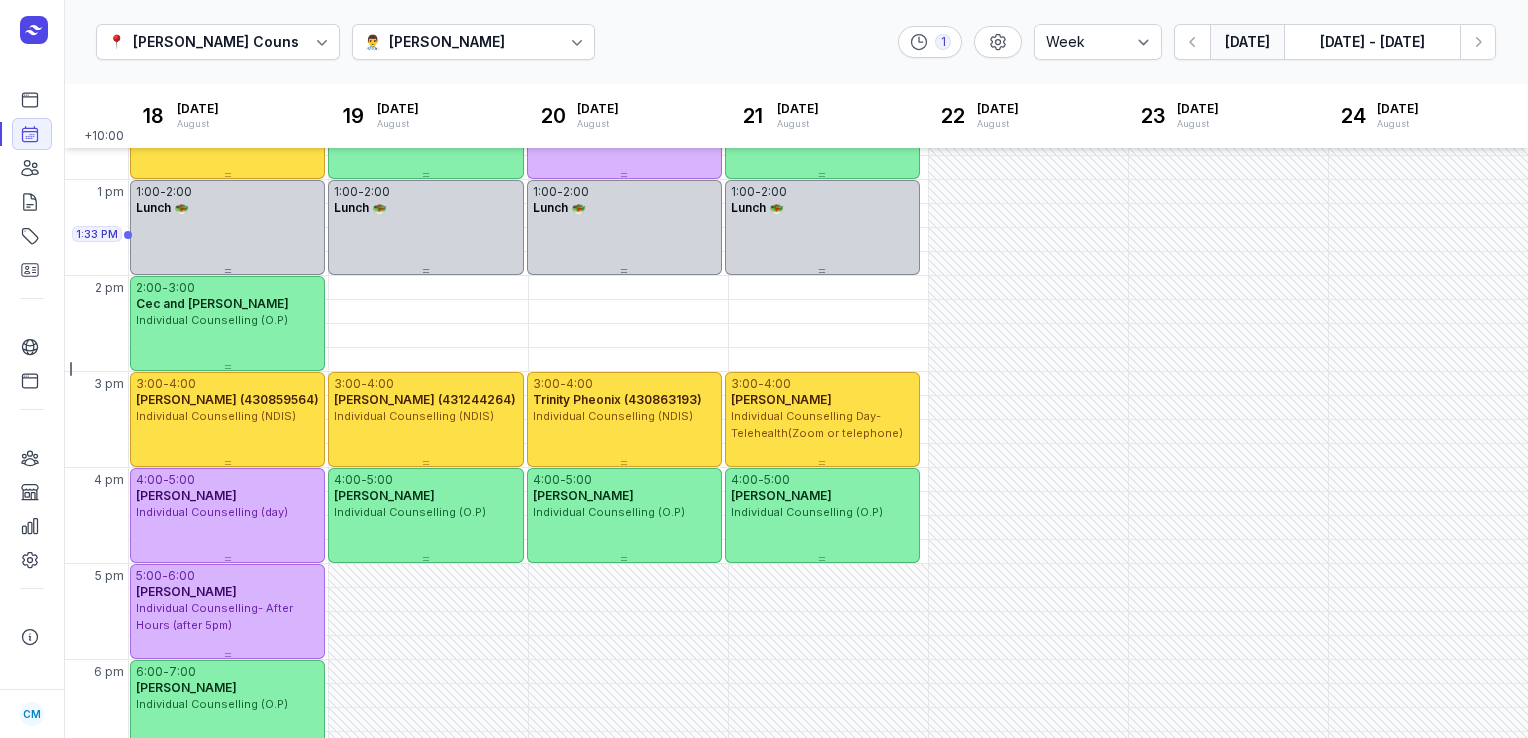 click on "[DATE]" at bounding box center (1247, 42) 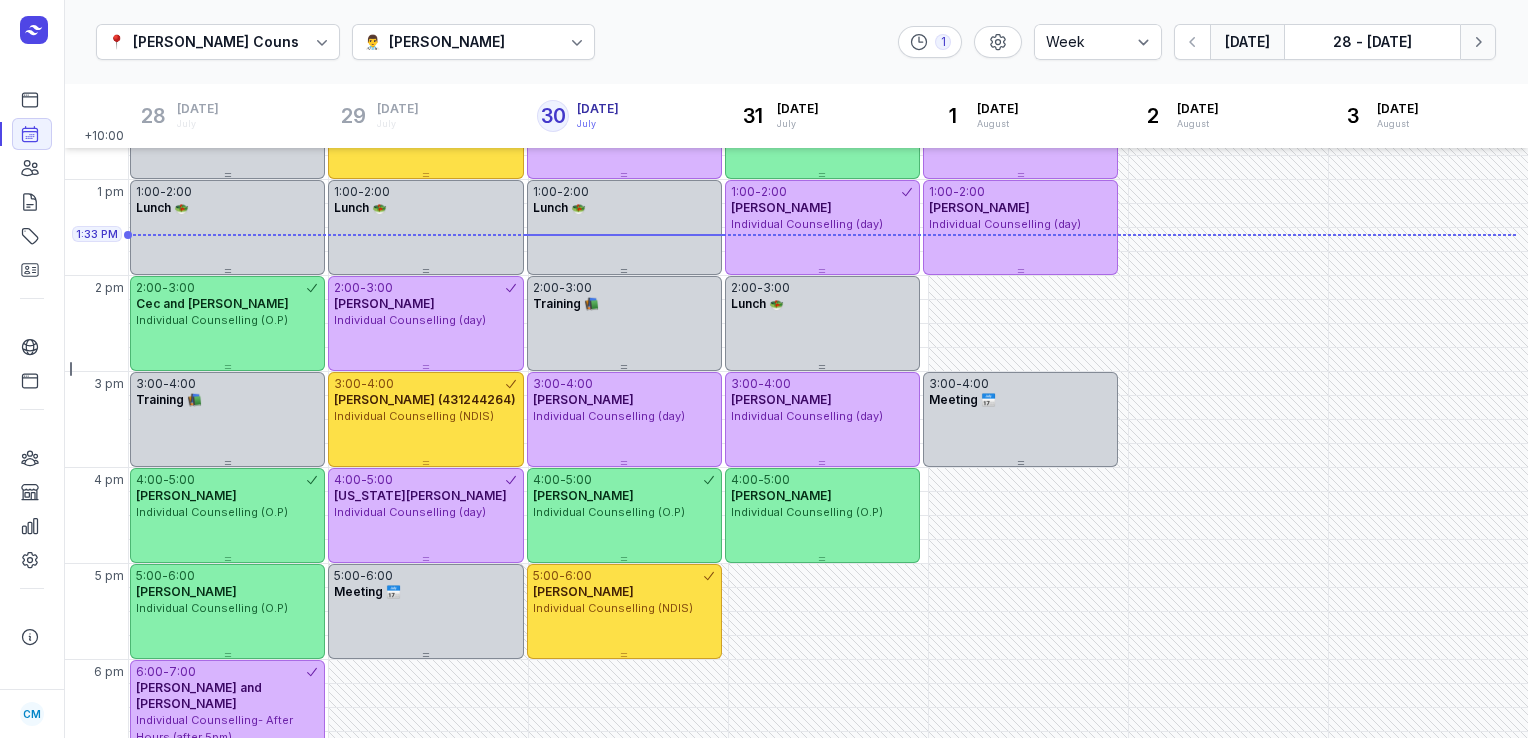 click 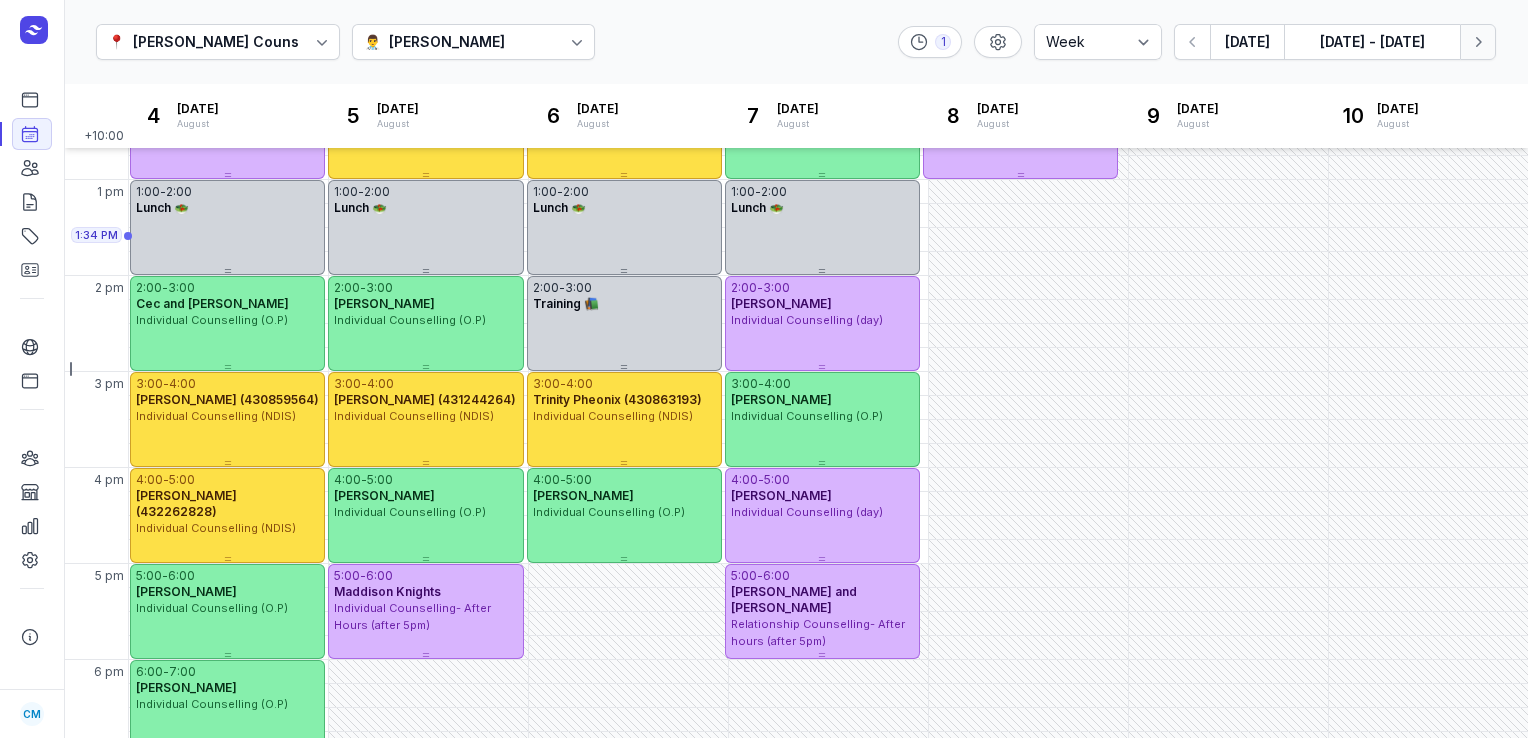 click 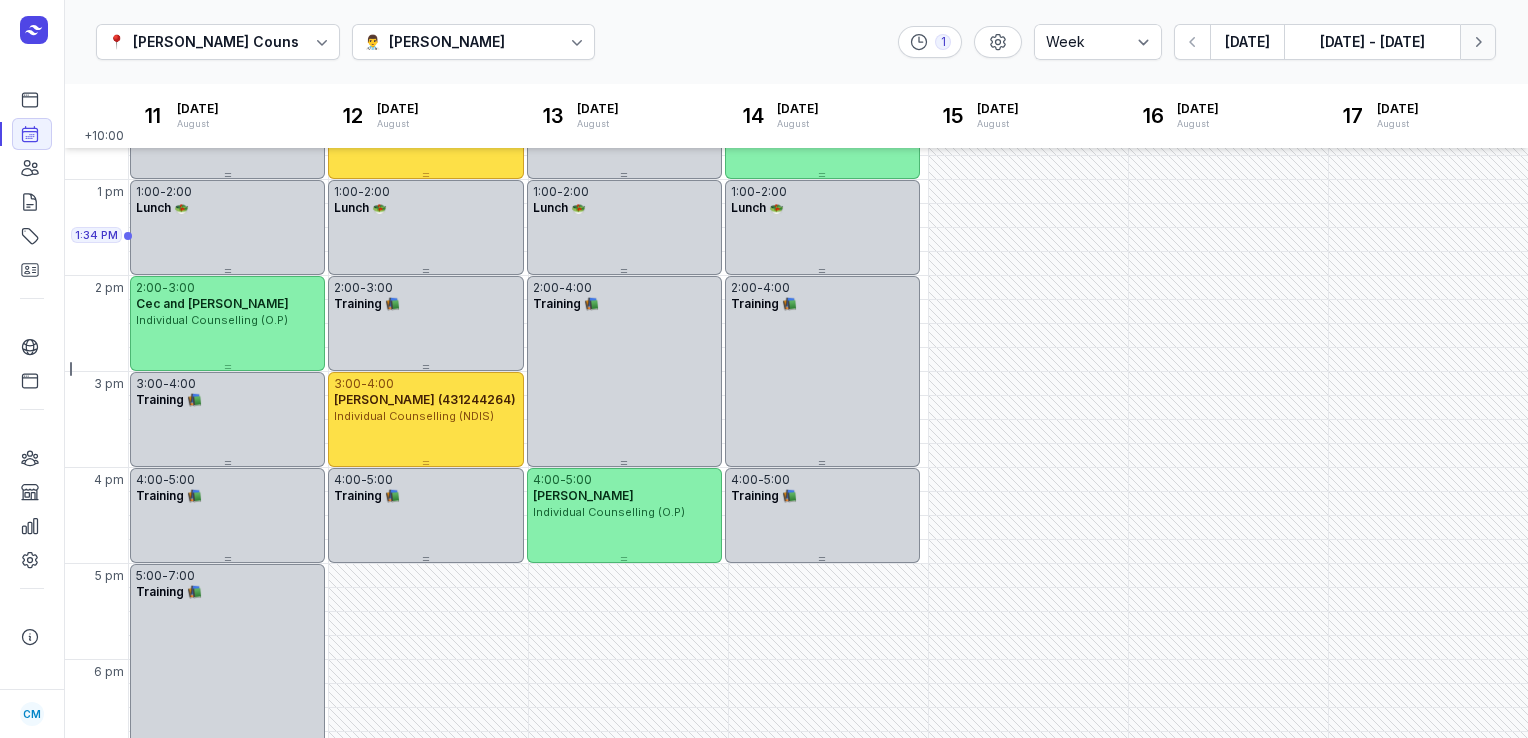 click 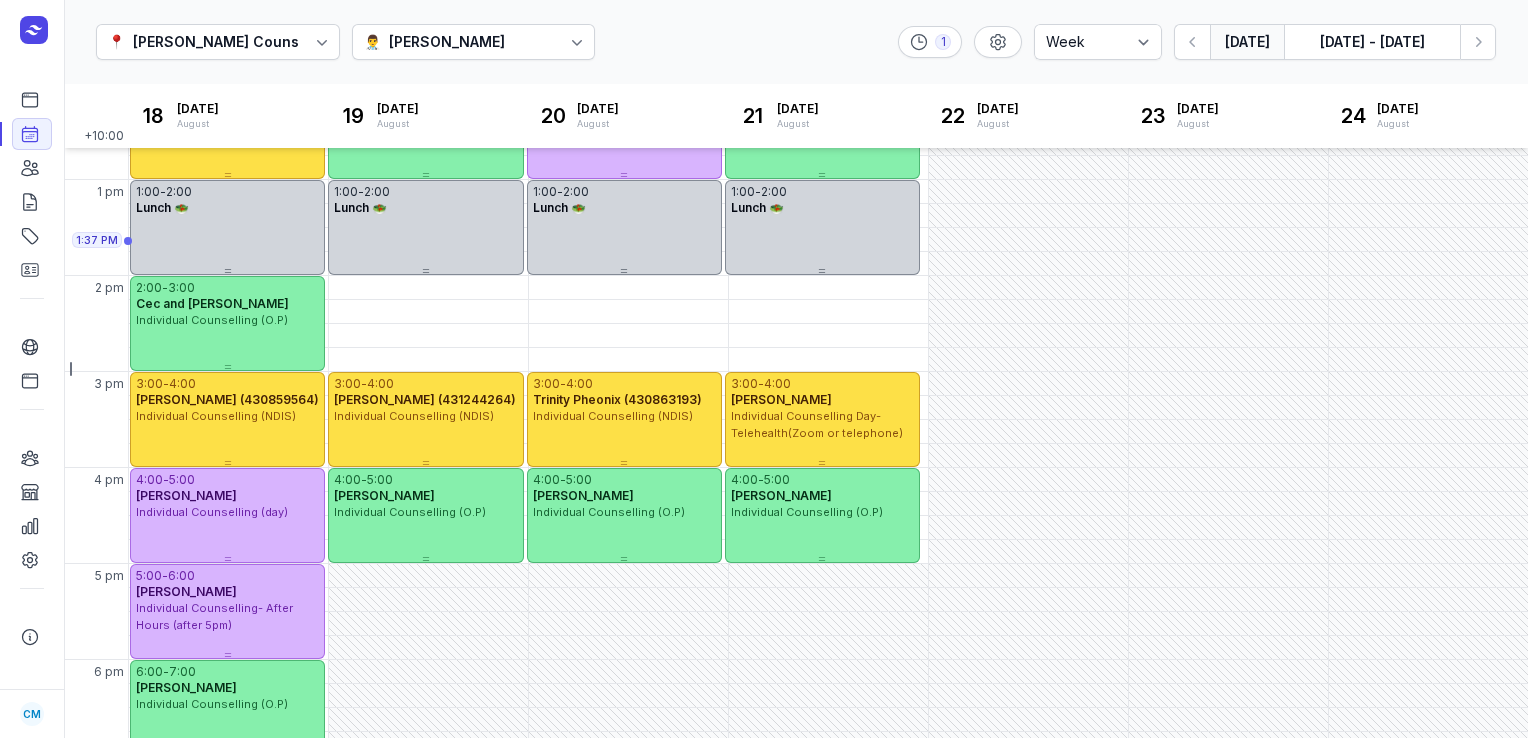 click on "[DATE]" at bounding box center (1247, 42) 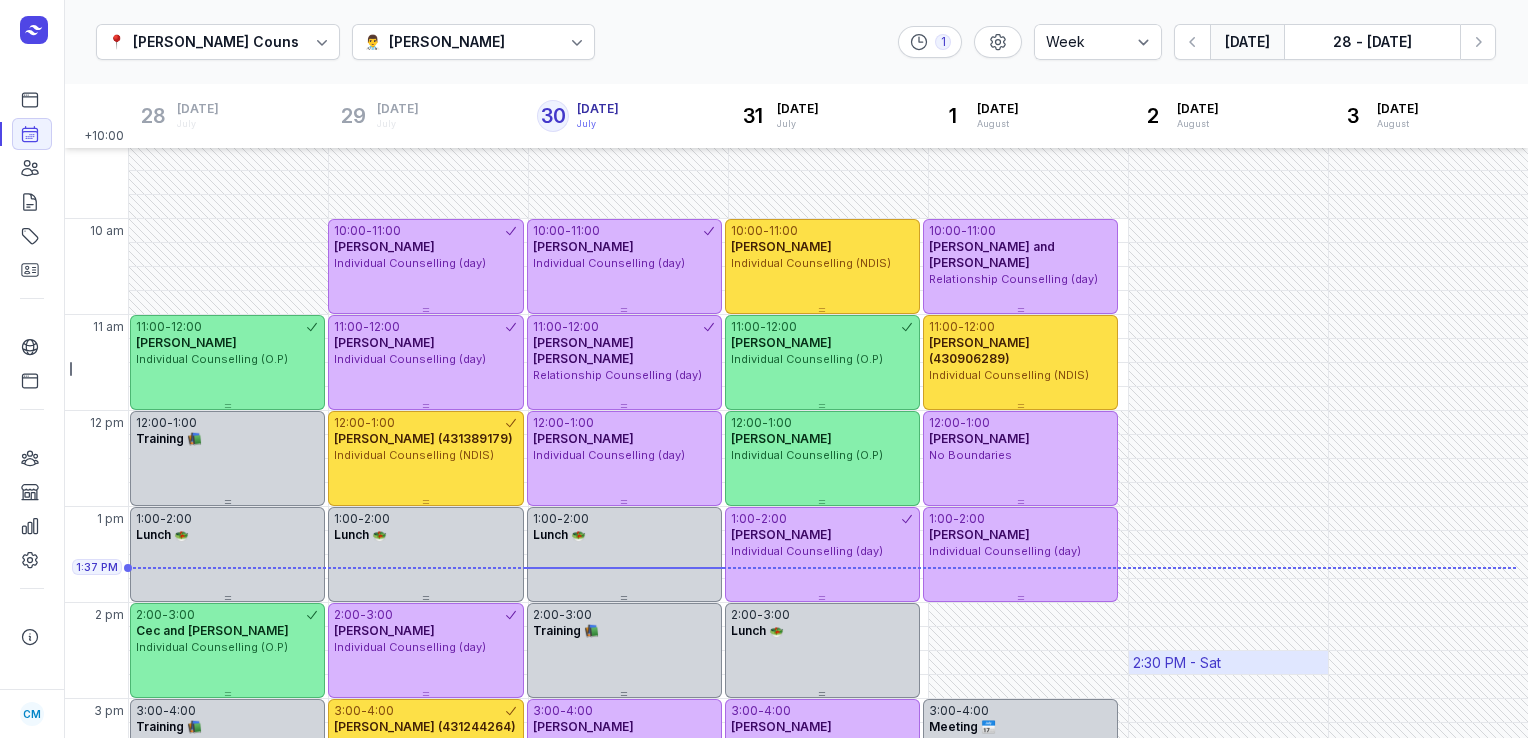 scroll, scrollTop: 120, scrollLeft: 0, axis: vertical 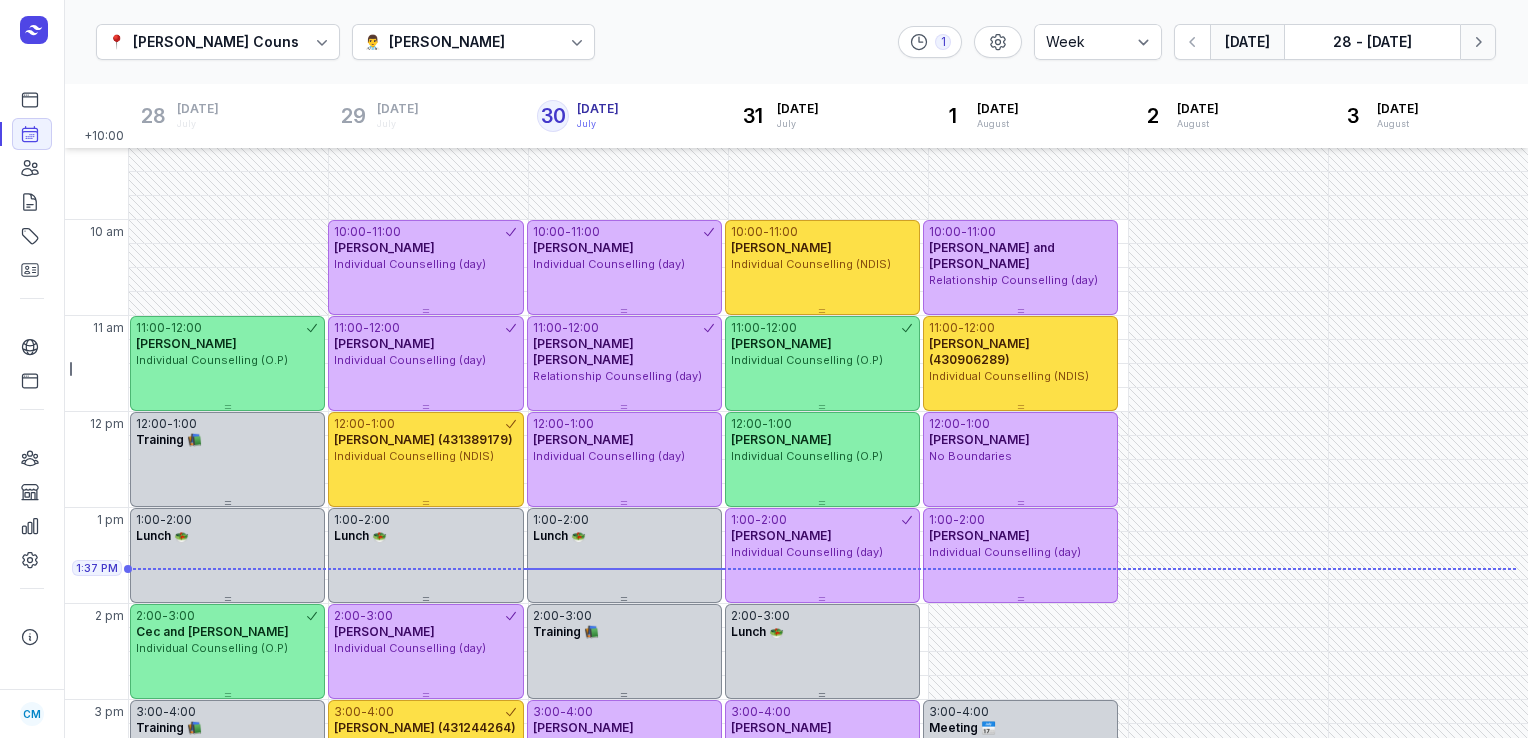 click 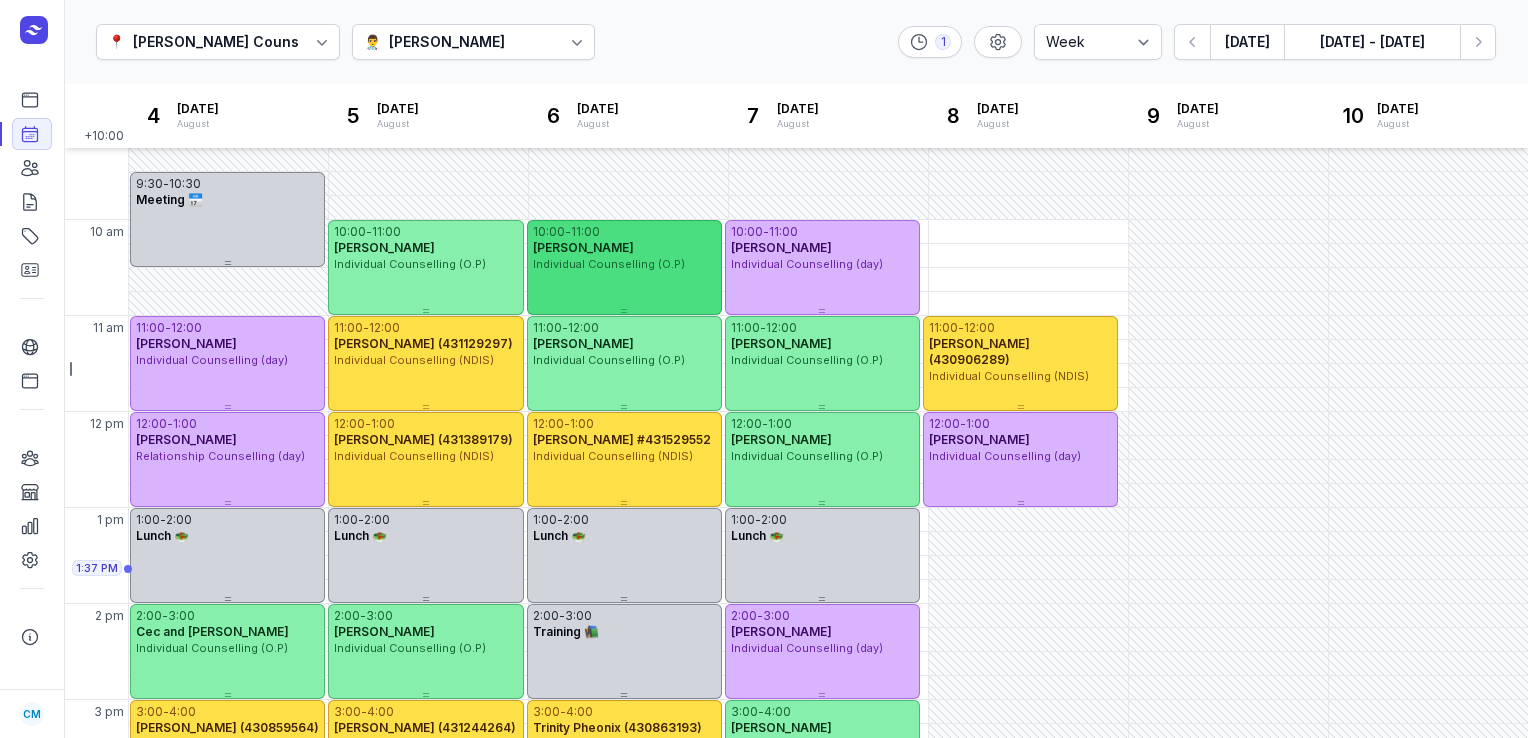 scroll, scrollTop: 0, scrollLeft: 0, axis: both 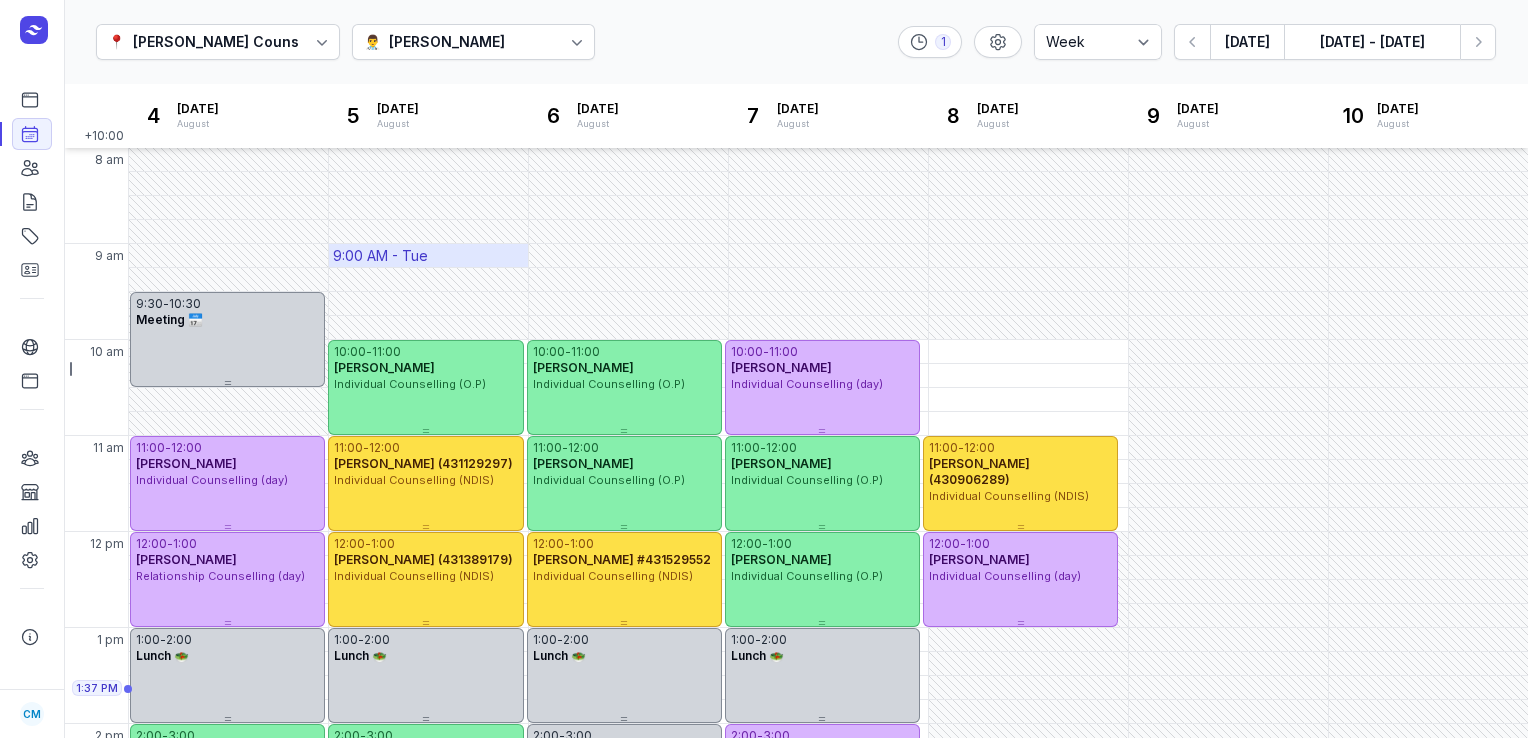 click on "9:00 AM - Tue" at bounding box center (380, 256) 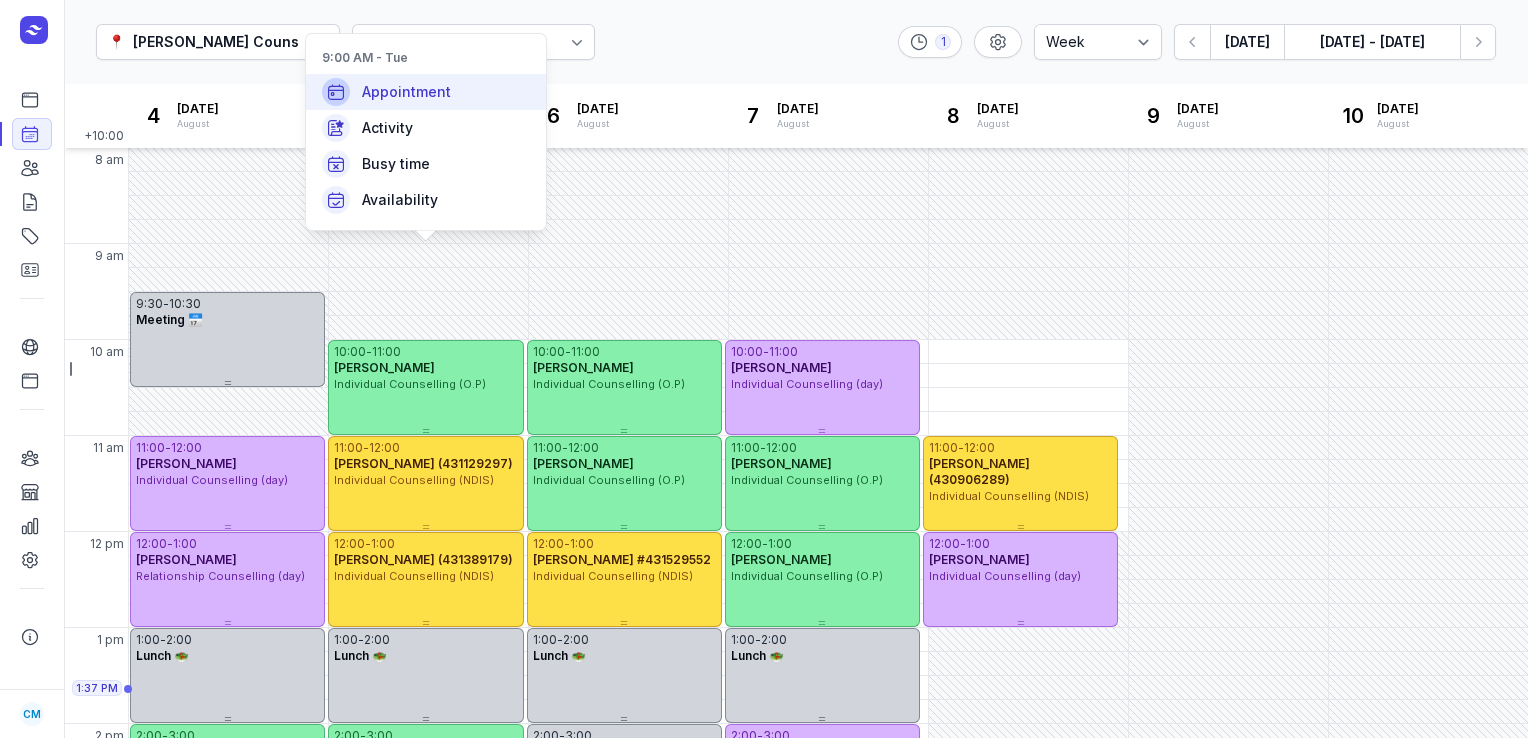 click on "Appointment" at bounding box center [426, 92] 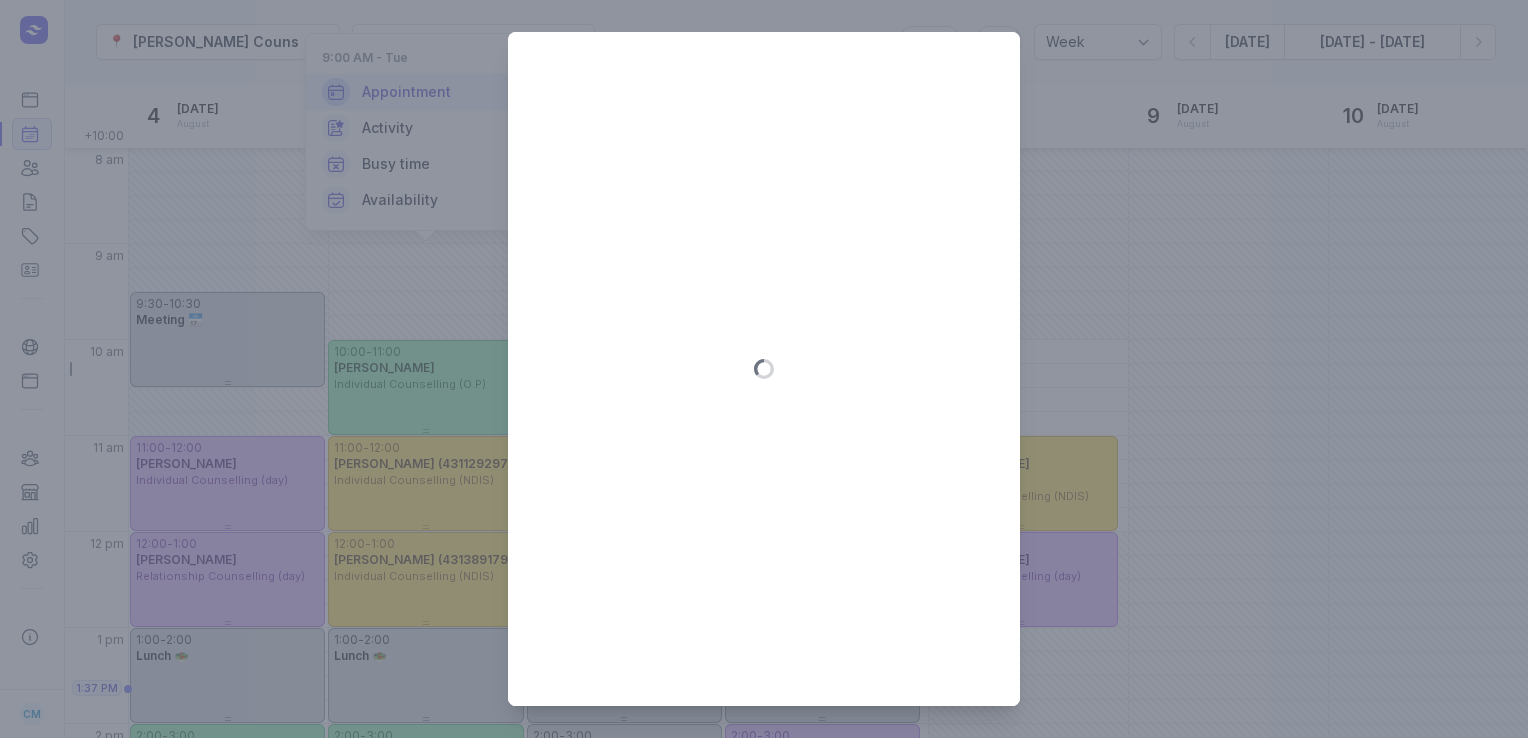 type on "[DATE]" 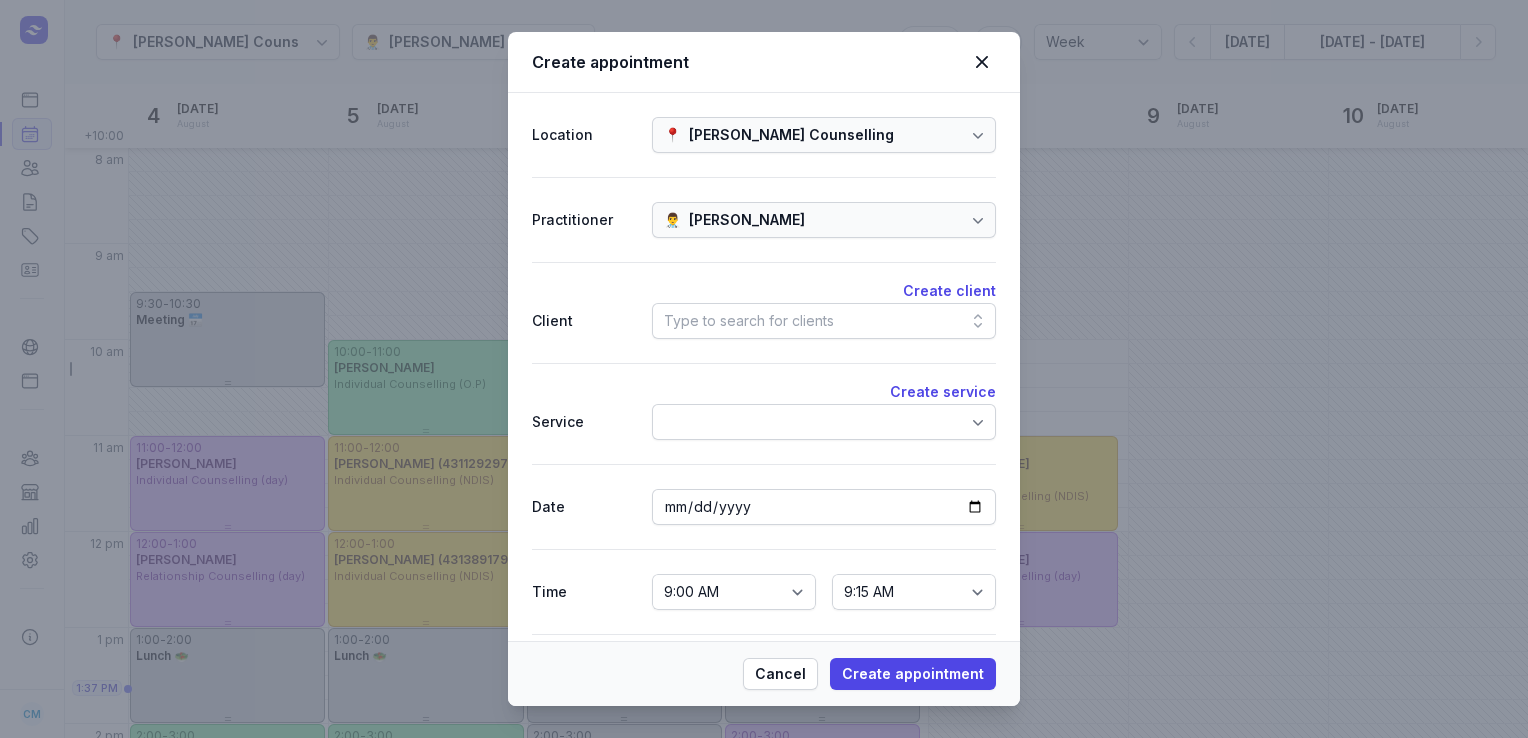 click on "Type to search for clients" at bounding box center (824, 321) 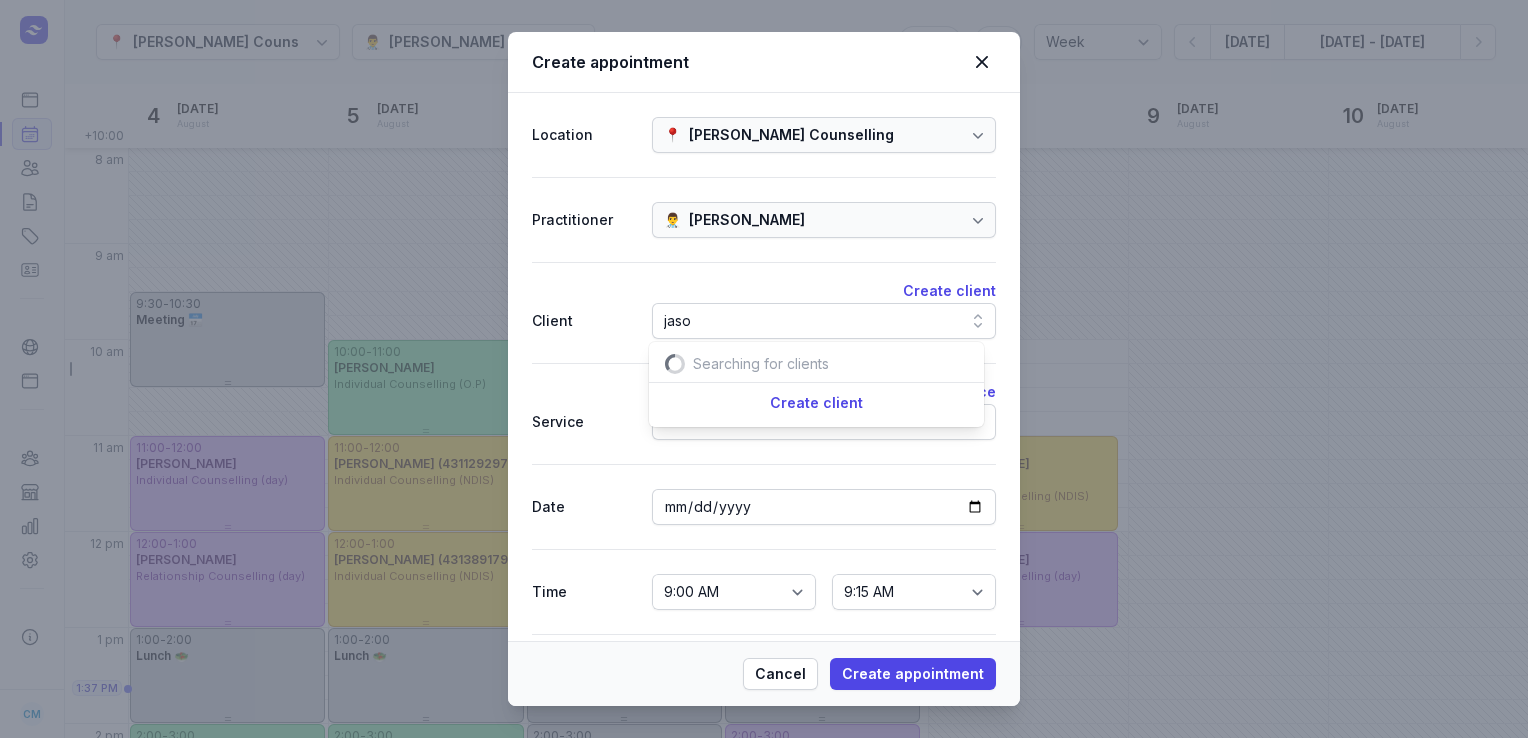 scroll, scrollTop: 0, scrollLeft: 32, axis: horizontal 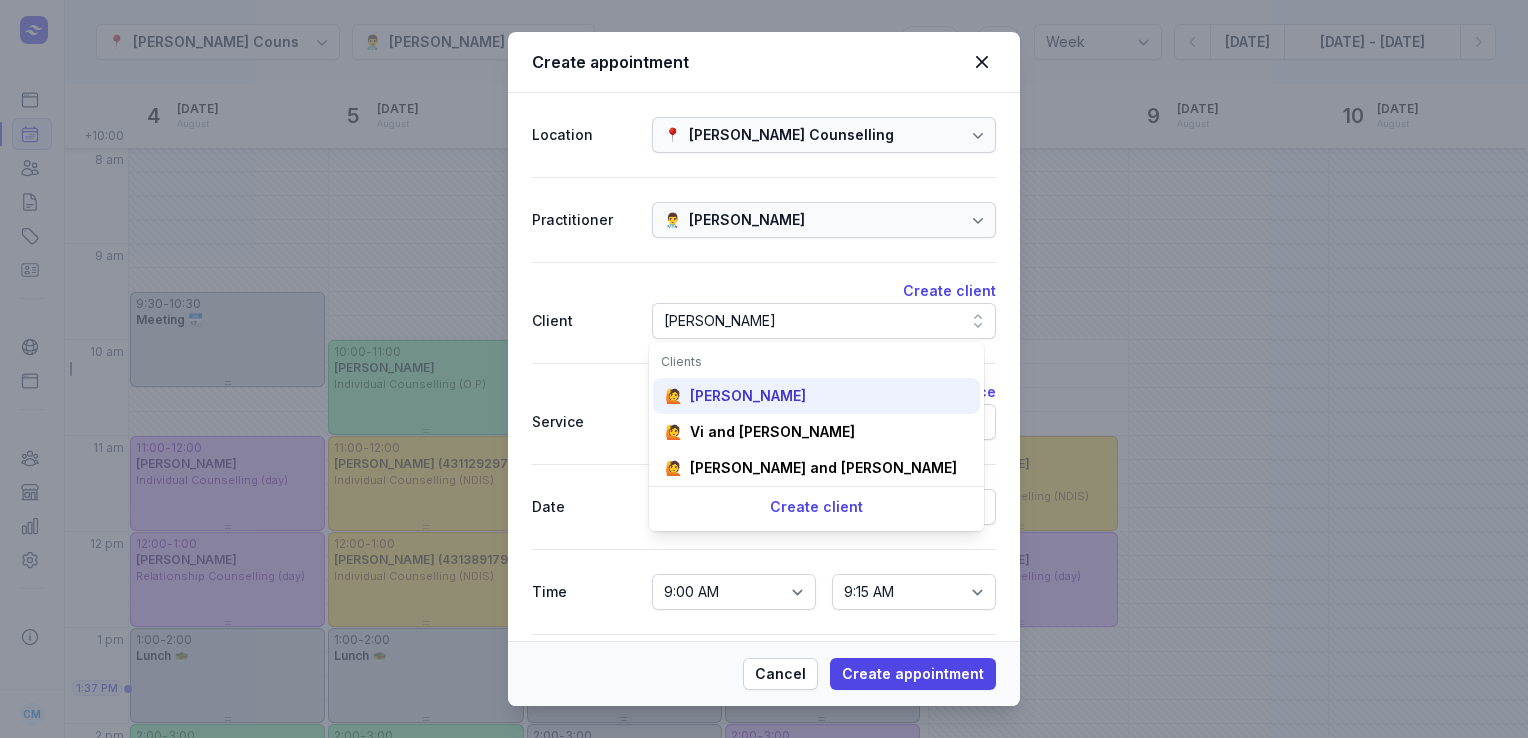 type on "[PERSON_NAME]" 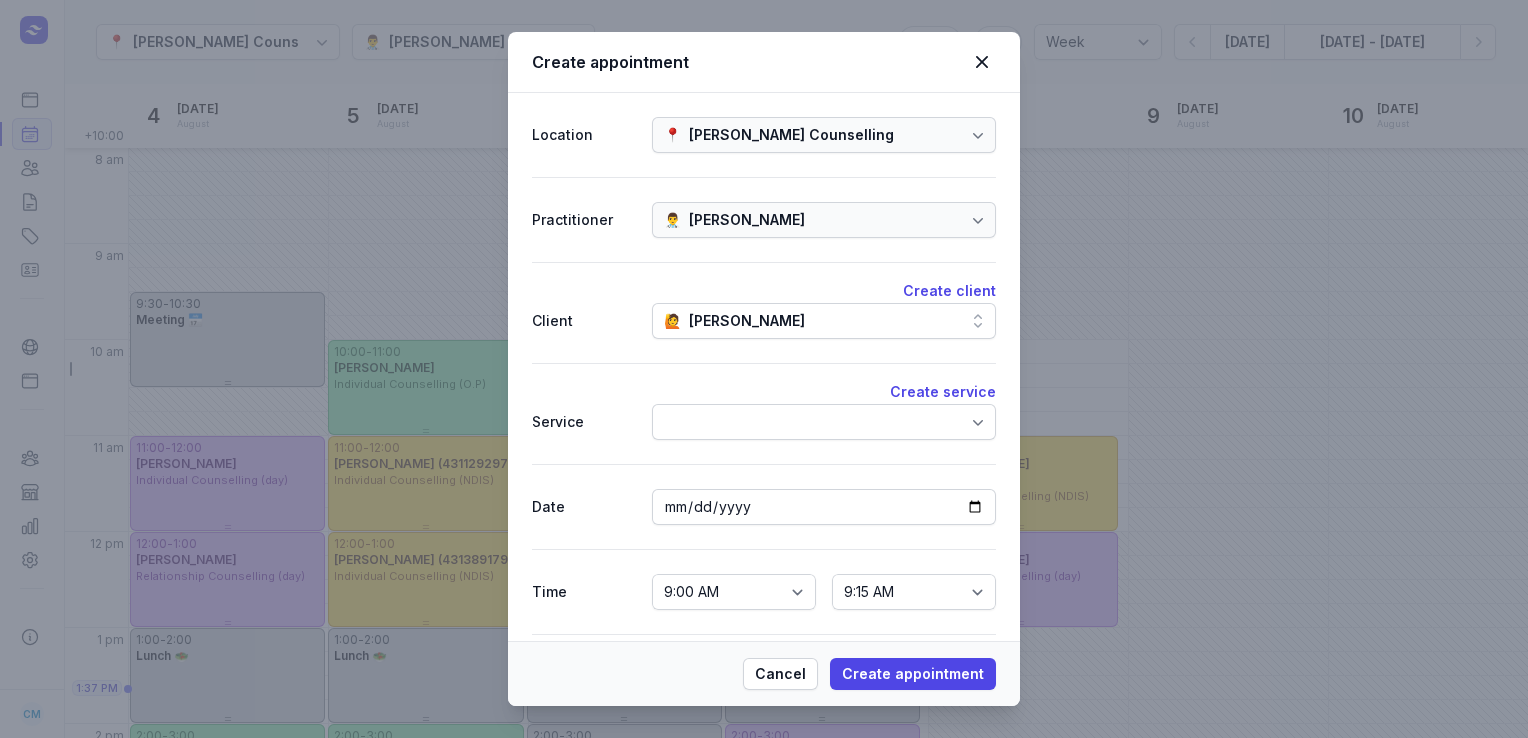 click at bounding box center (824, 422) 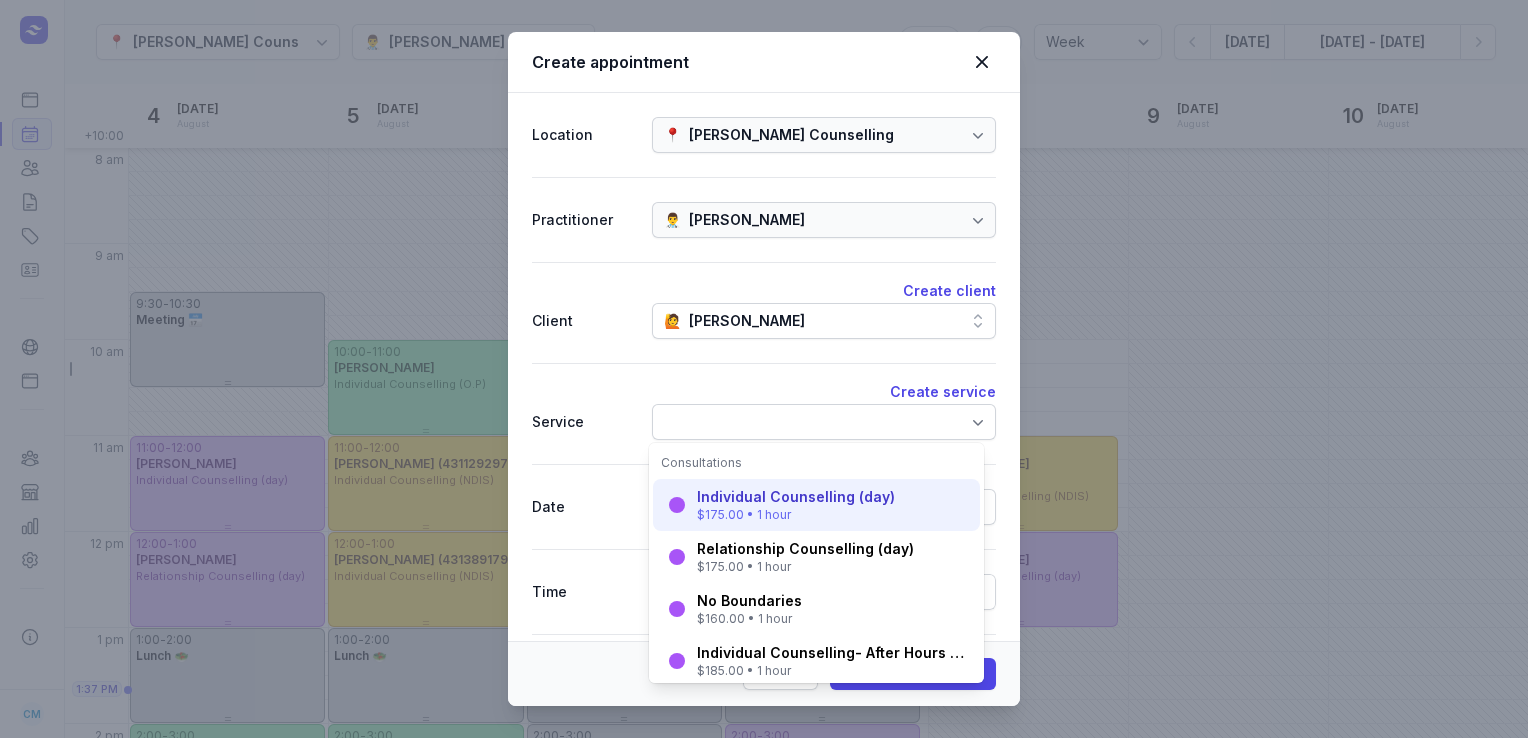 click on "Individual Counselling (day)" at bounding box center (796, 497) 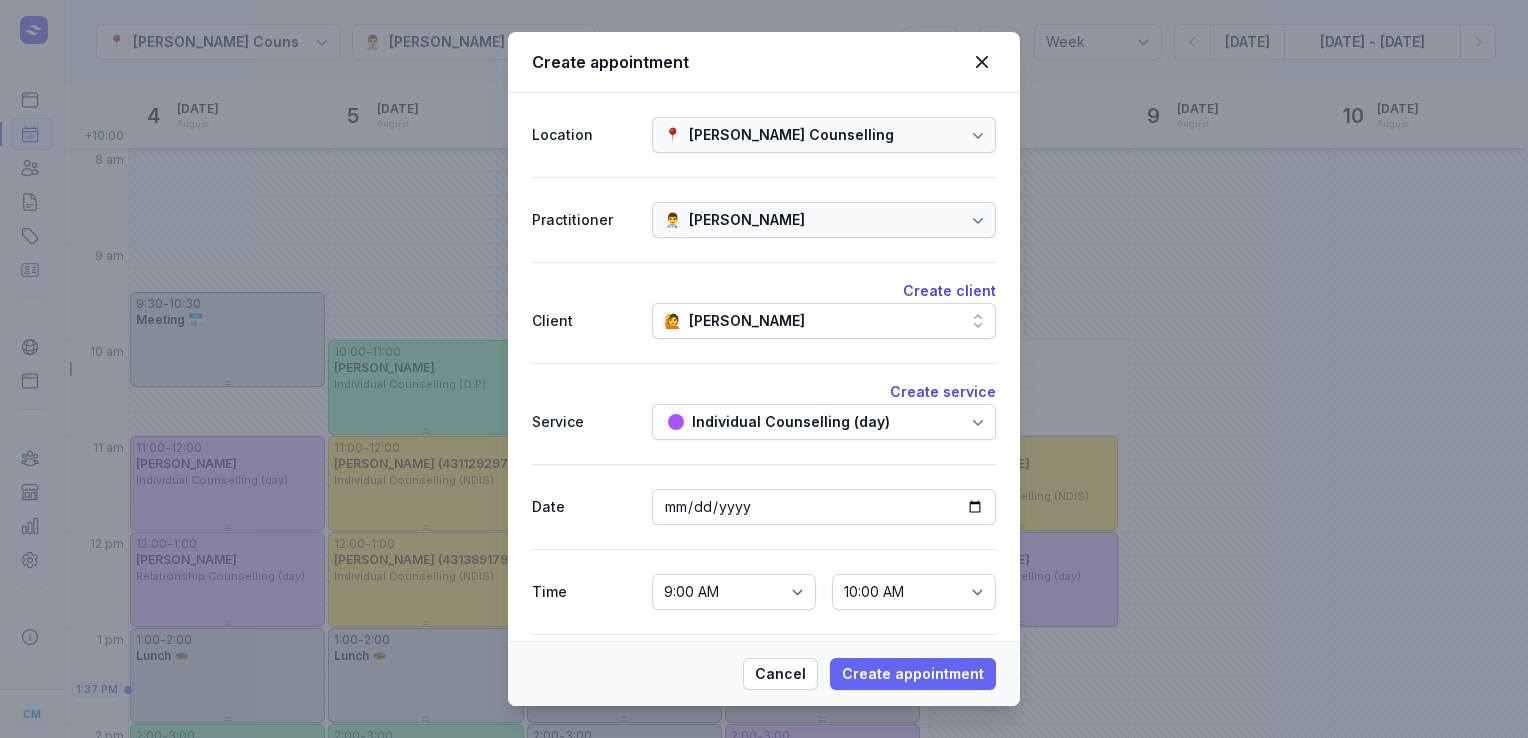 click on "Create appointment" at bounding box center [913, 674] 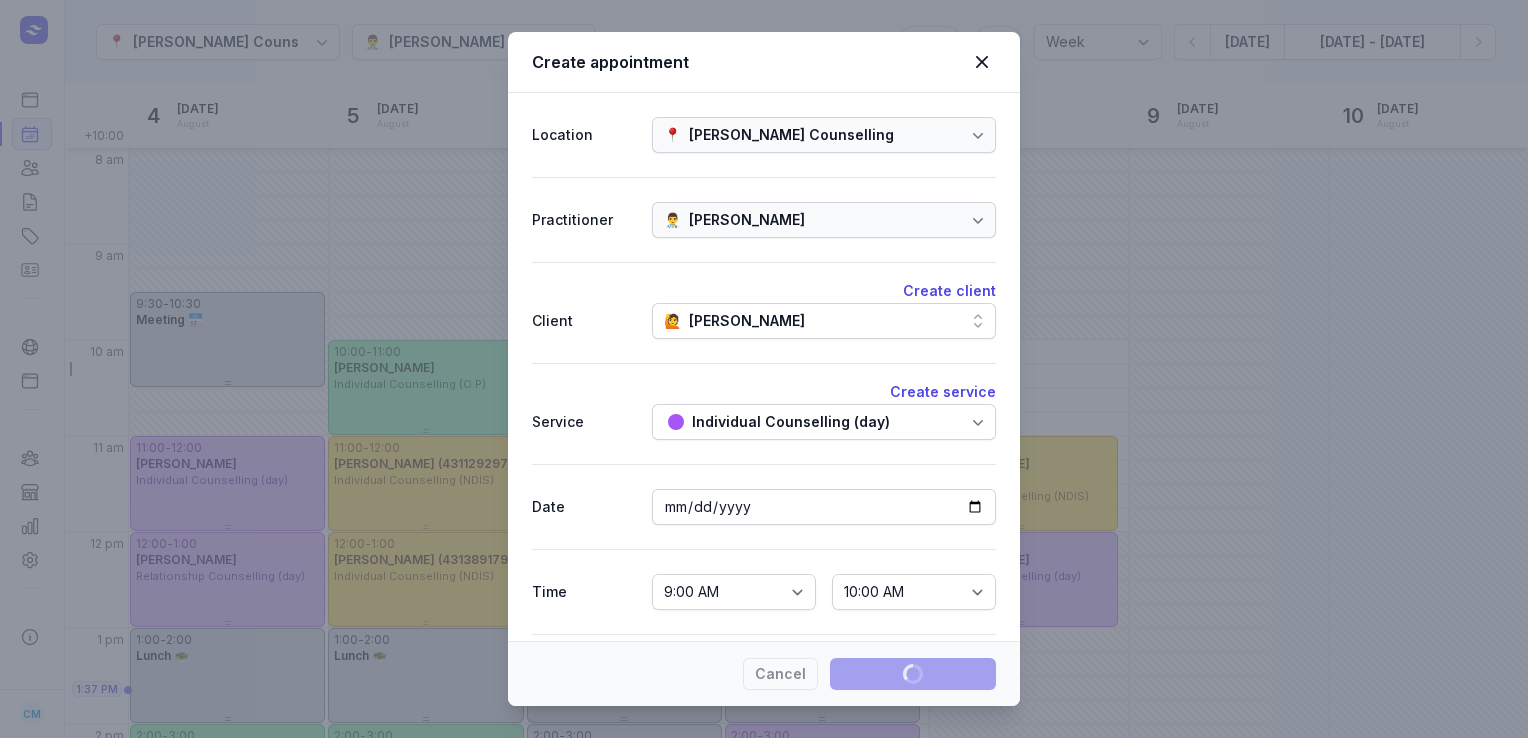 type 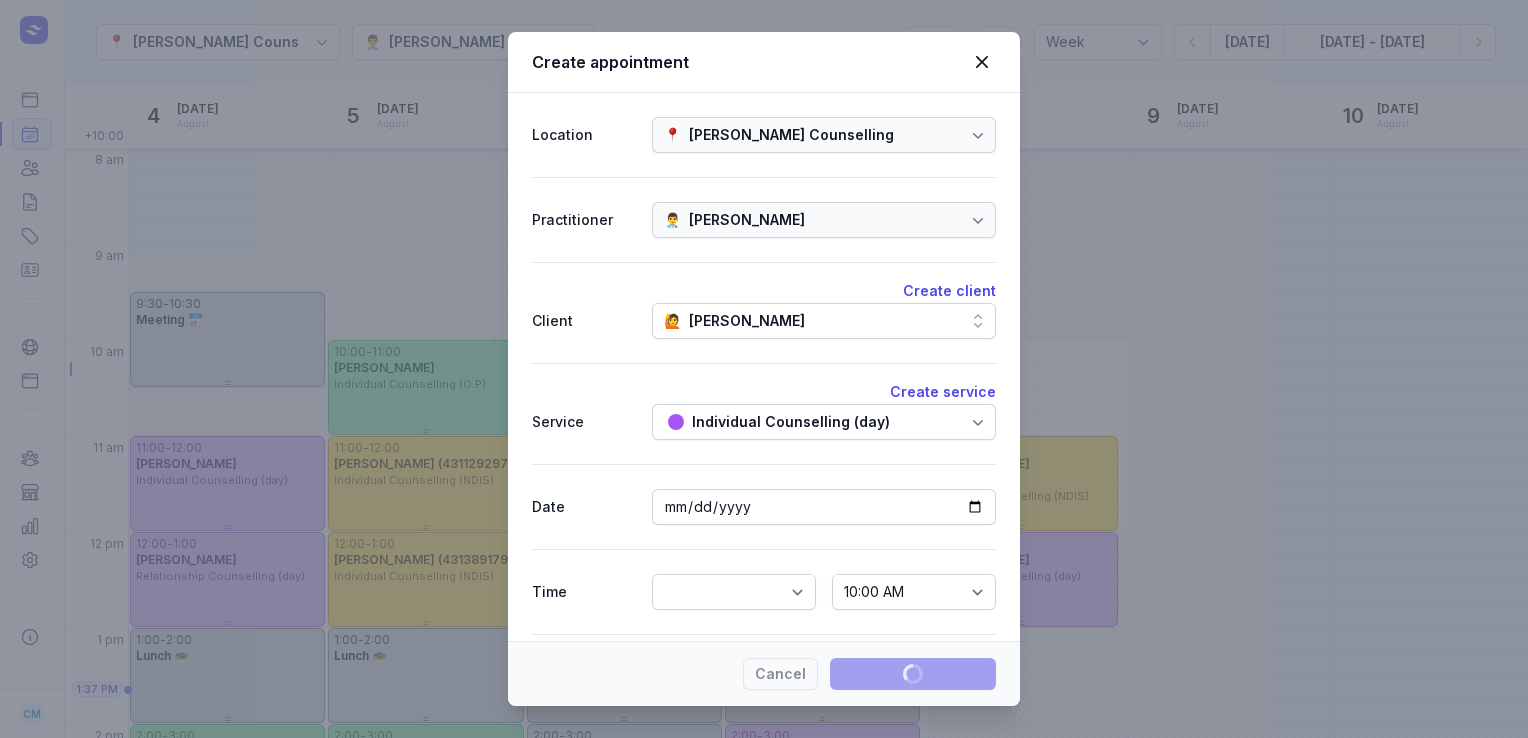select 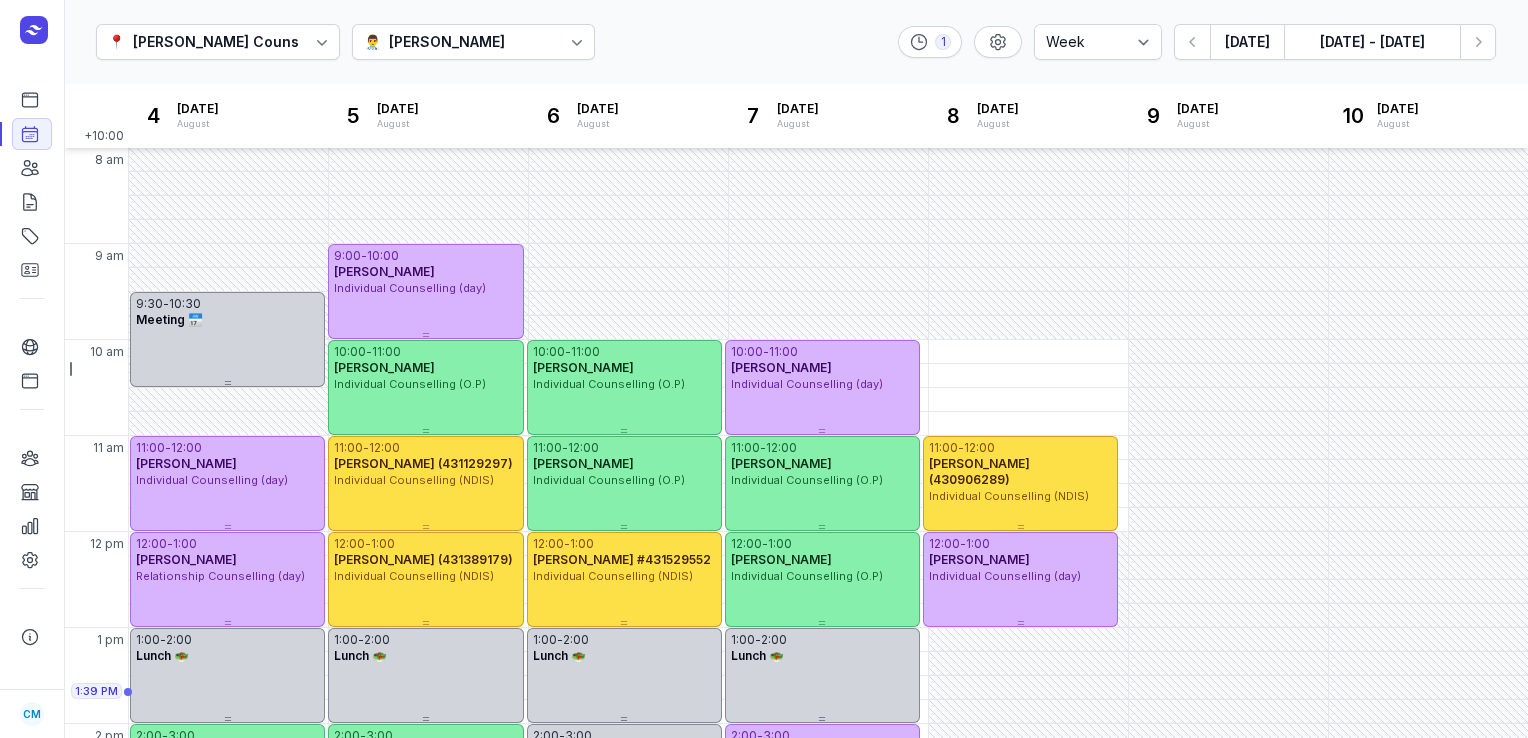 click 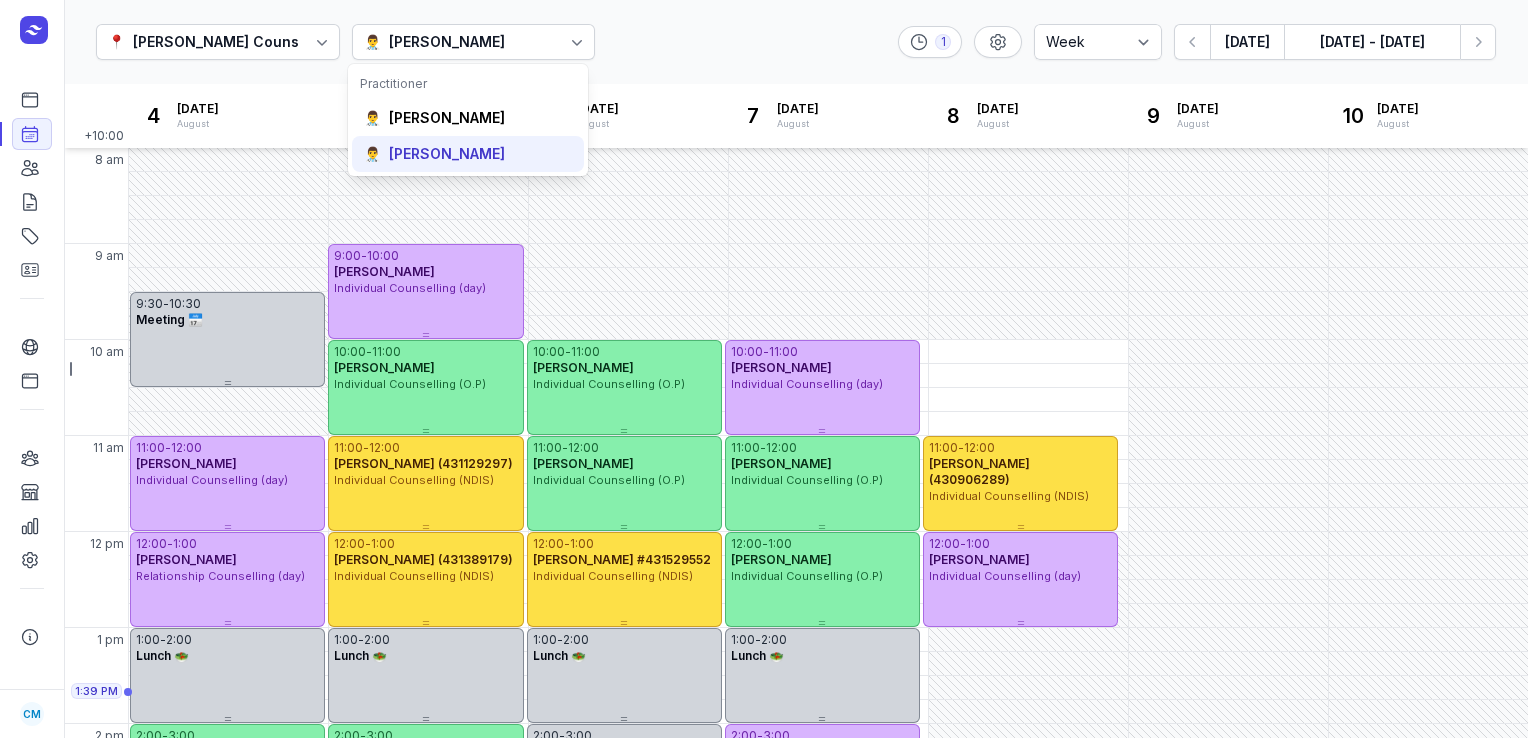 click on "👨‍⚕️ [PERSON_NAME]" 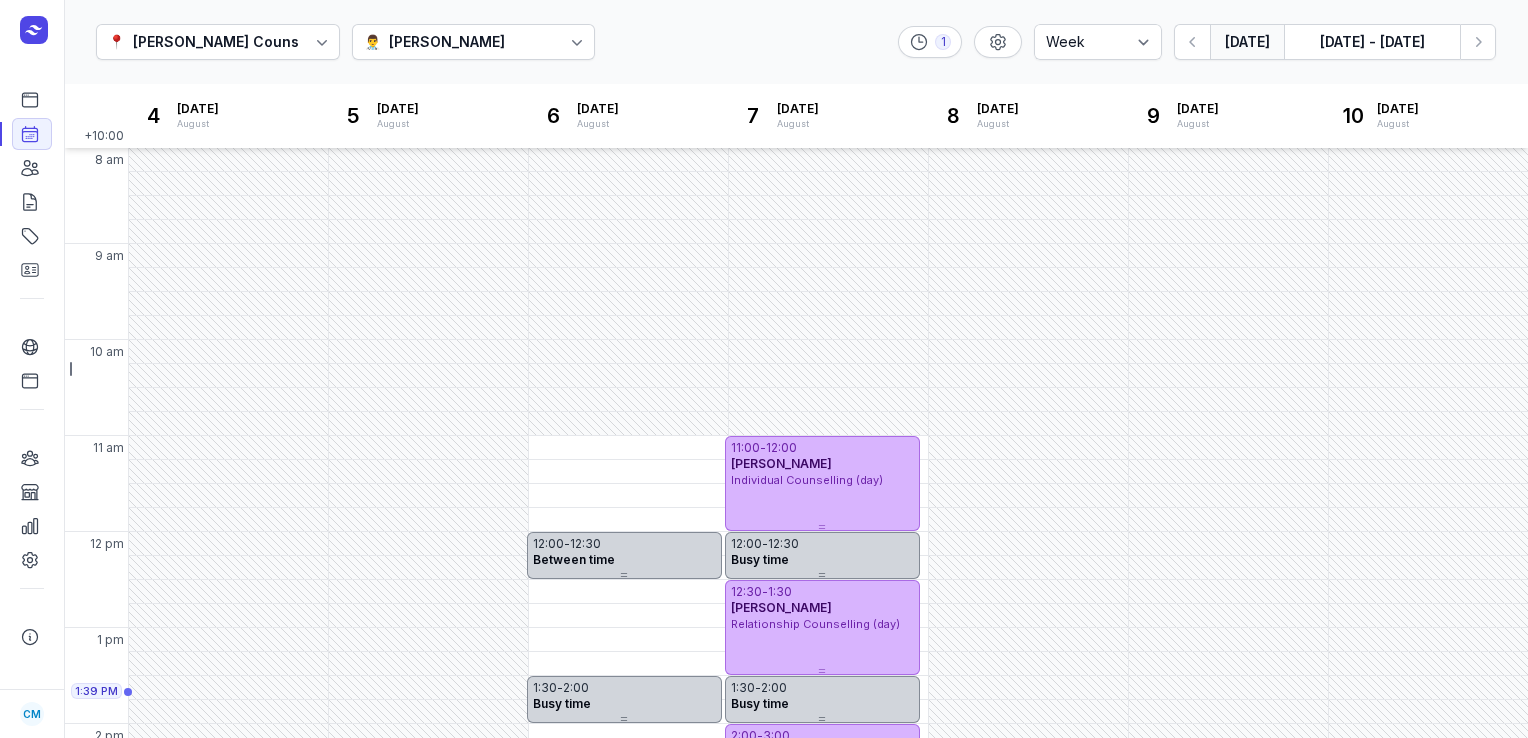 click on "[DATE]" at bounding box center [1247, 42] 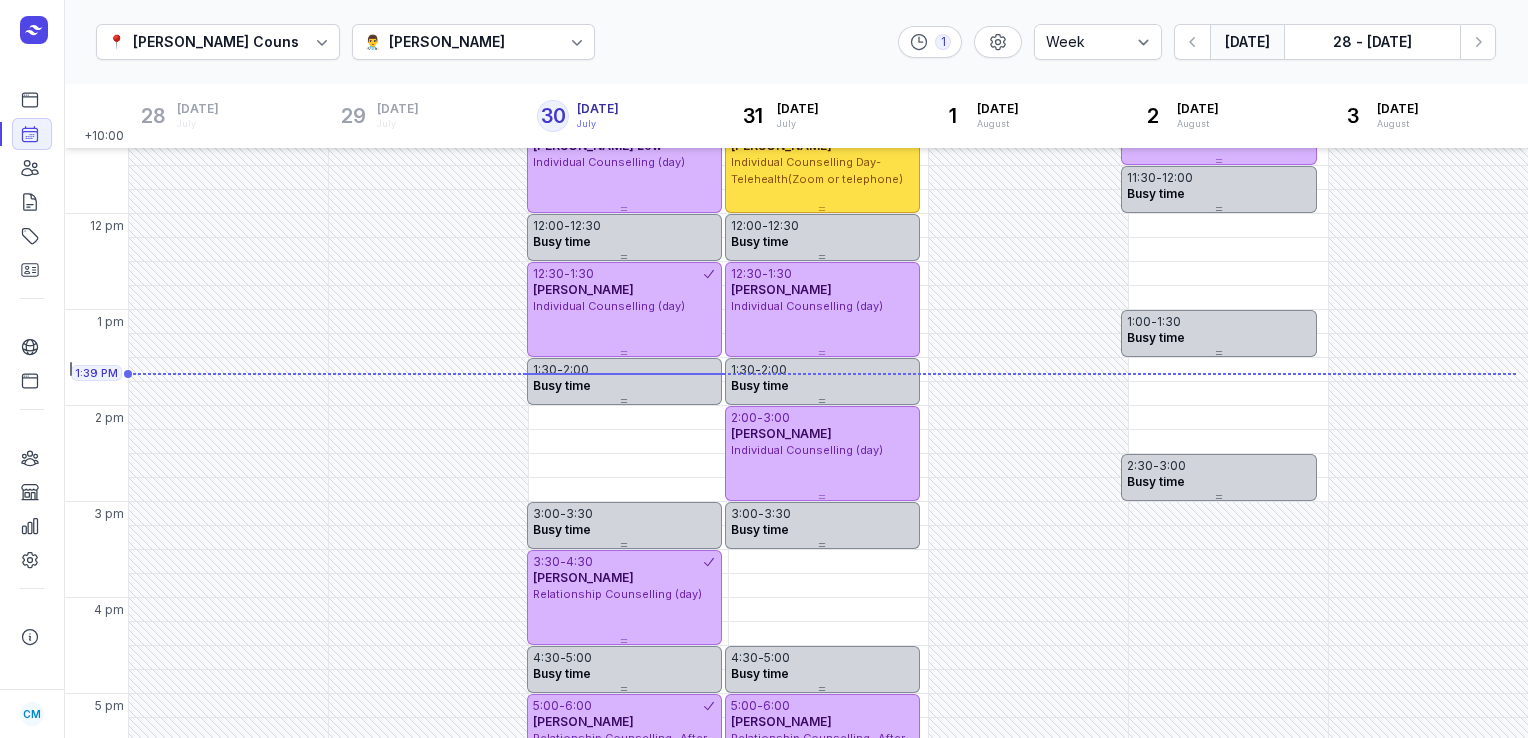 scroll, scrollTop: 319, scrollLeft: 0, axis: vertical 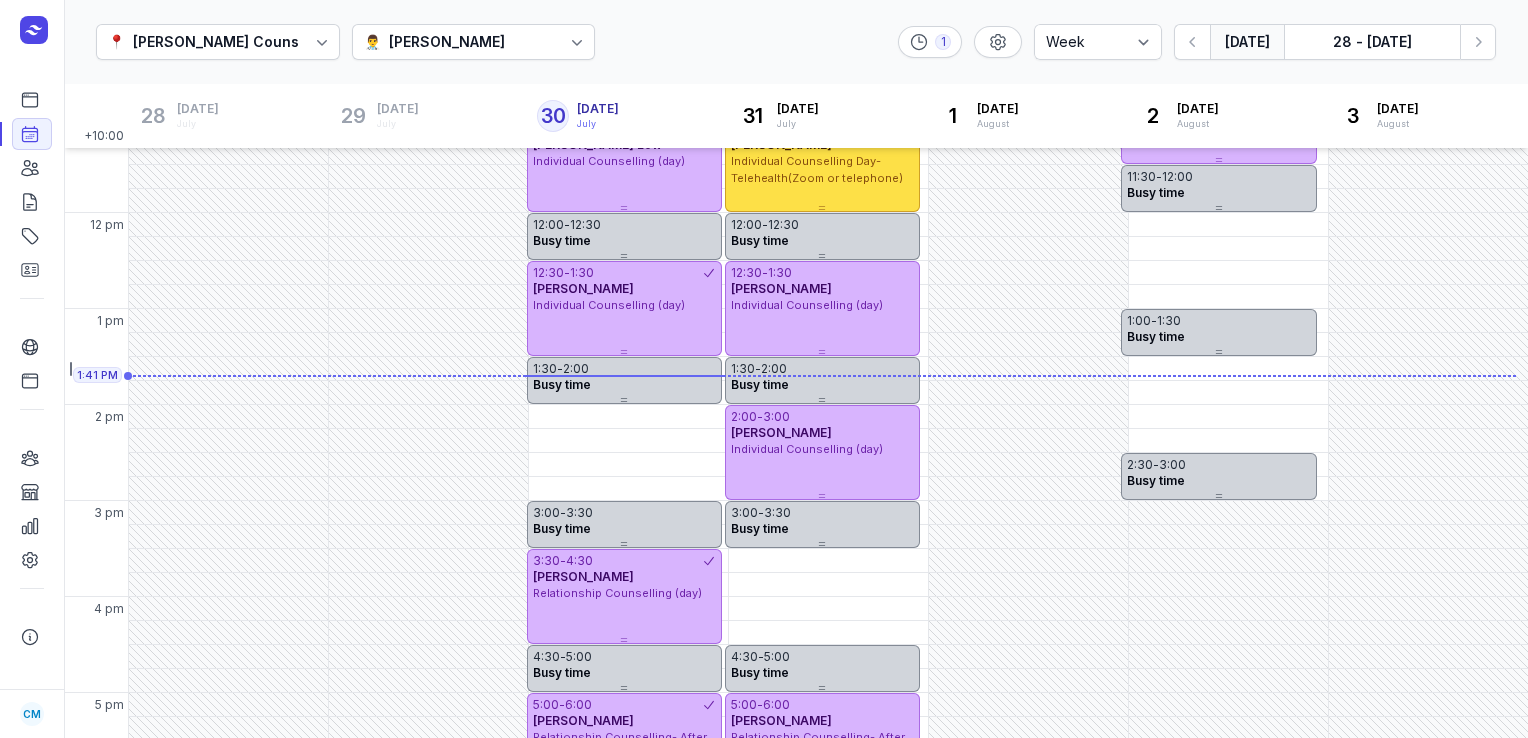 click on "[PERSON_NAME]" at bounding box center [447, 42] 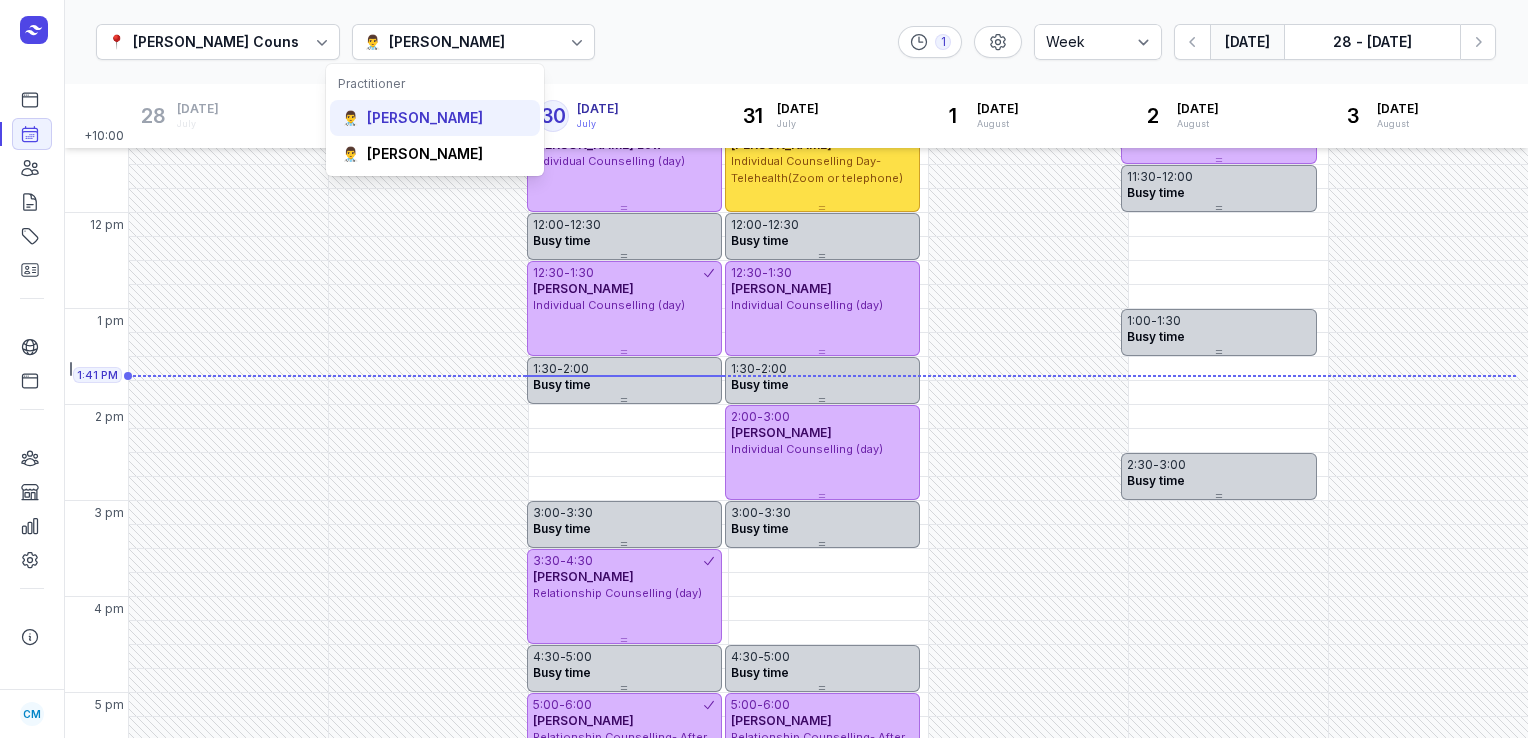 click on "[PERSON_NAME]" at bounding box center (425, 118) 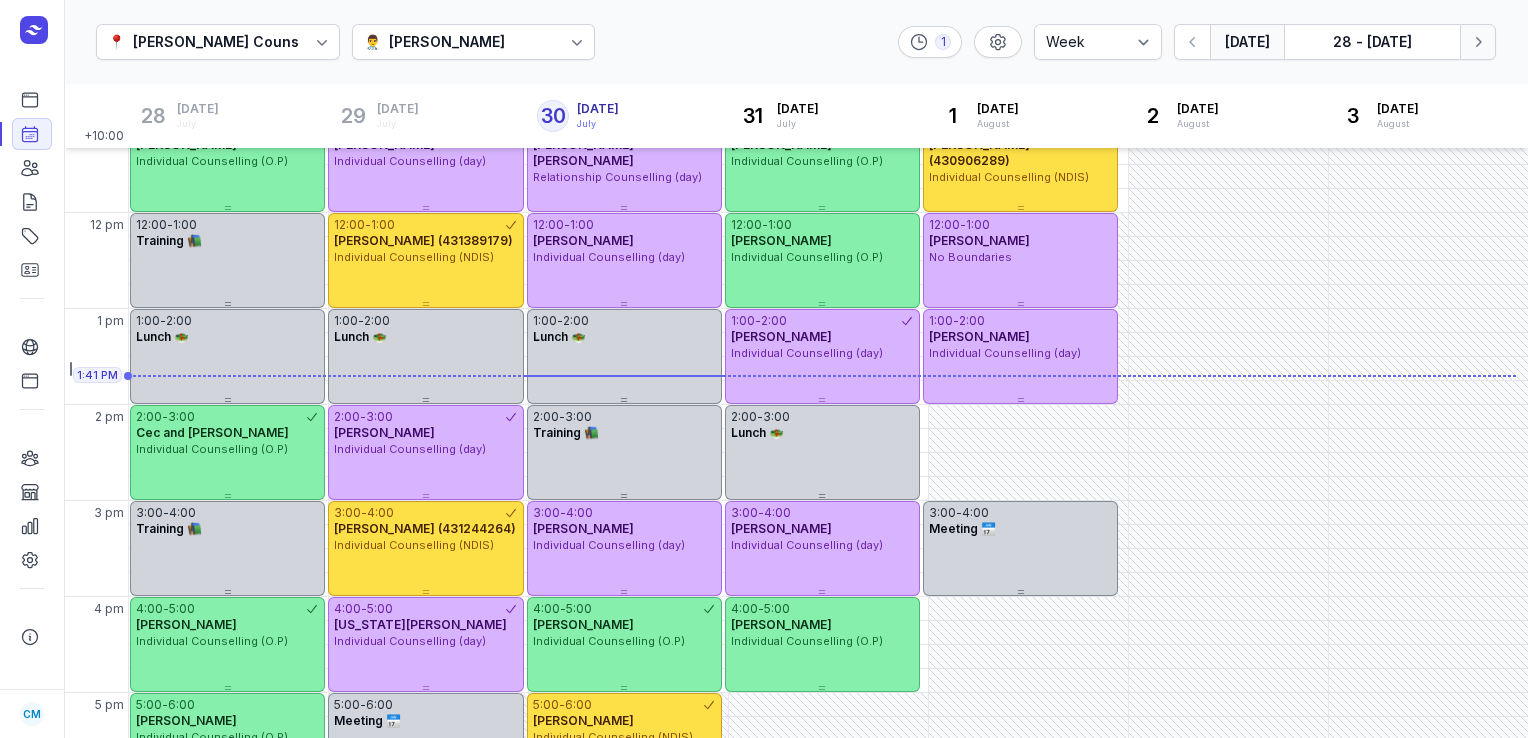 click 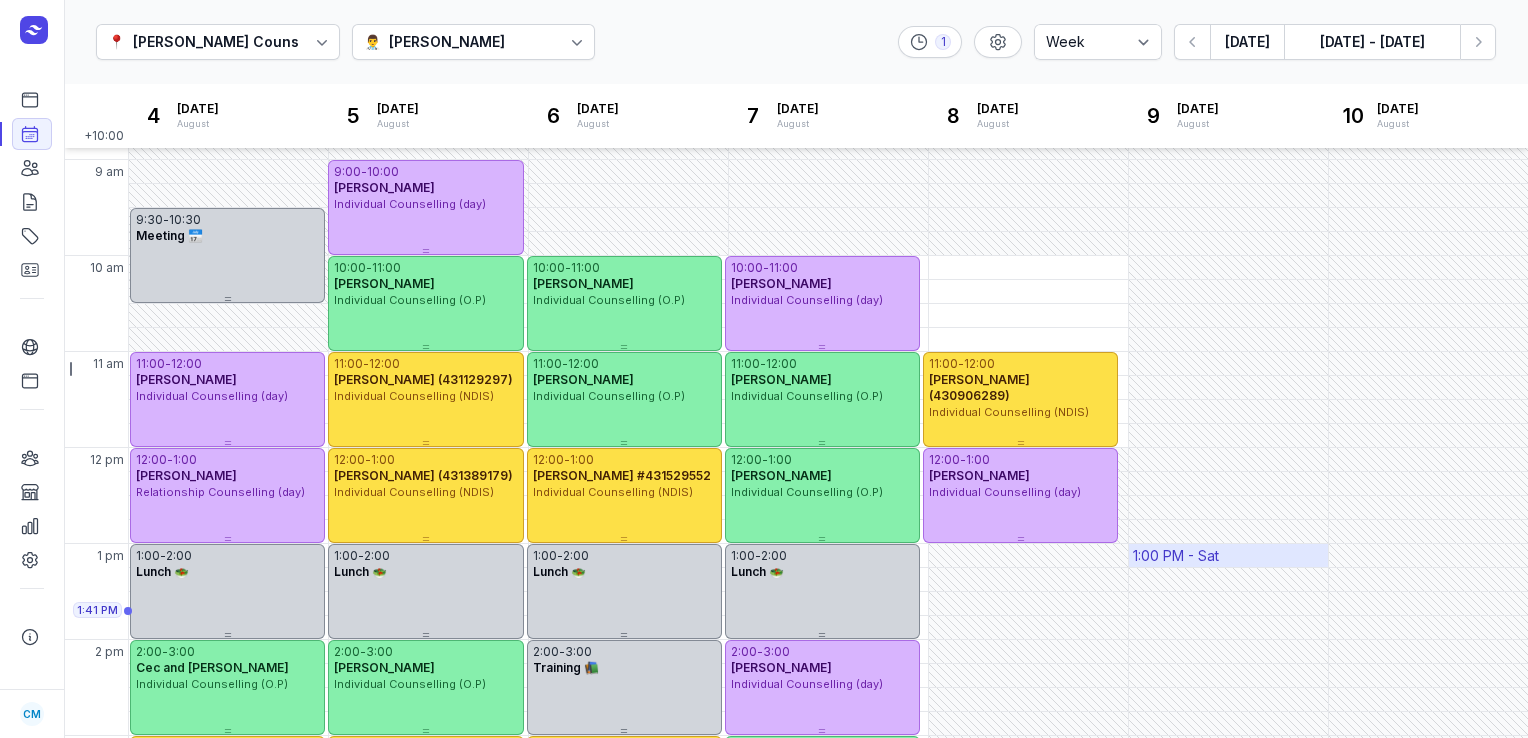 scroll, scrollTop: 83, scrollLeft: 0, axis: vertical 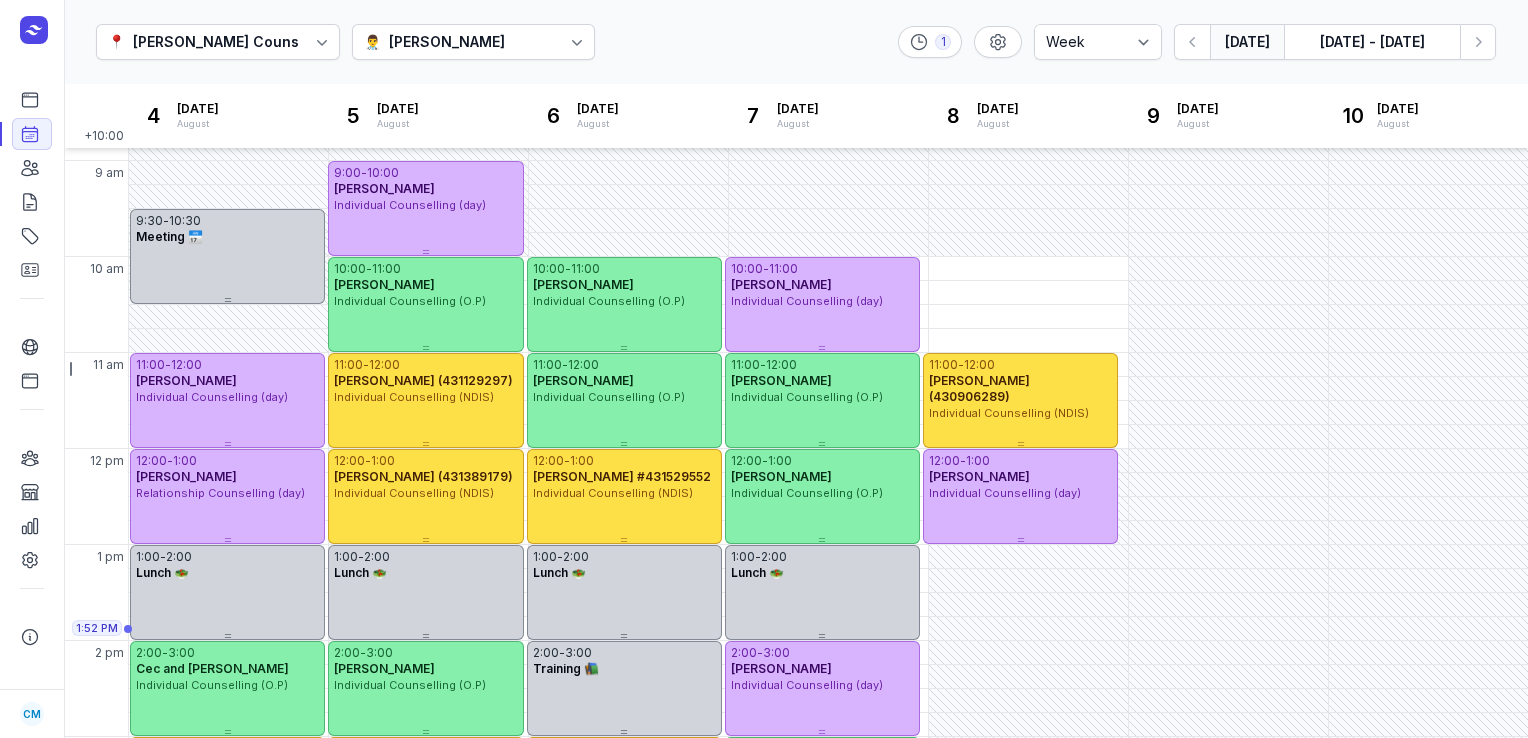 click on "[DATE]" at bounding box center [1247, 42] 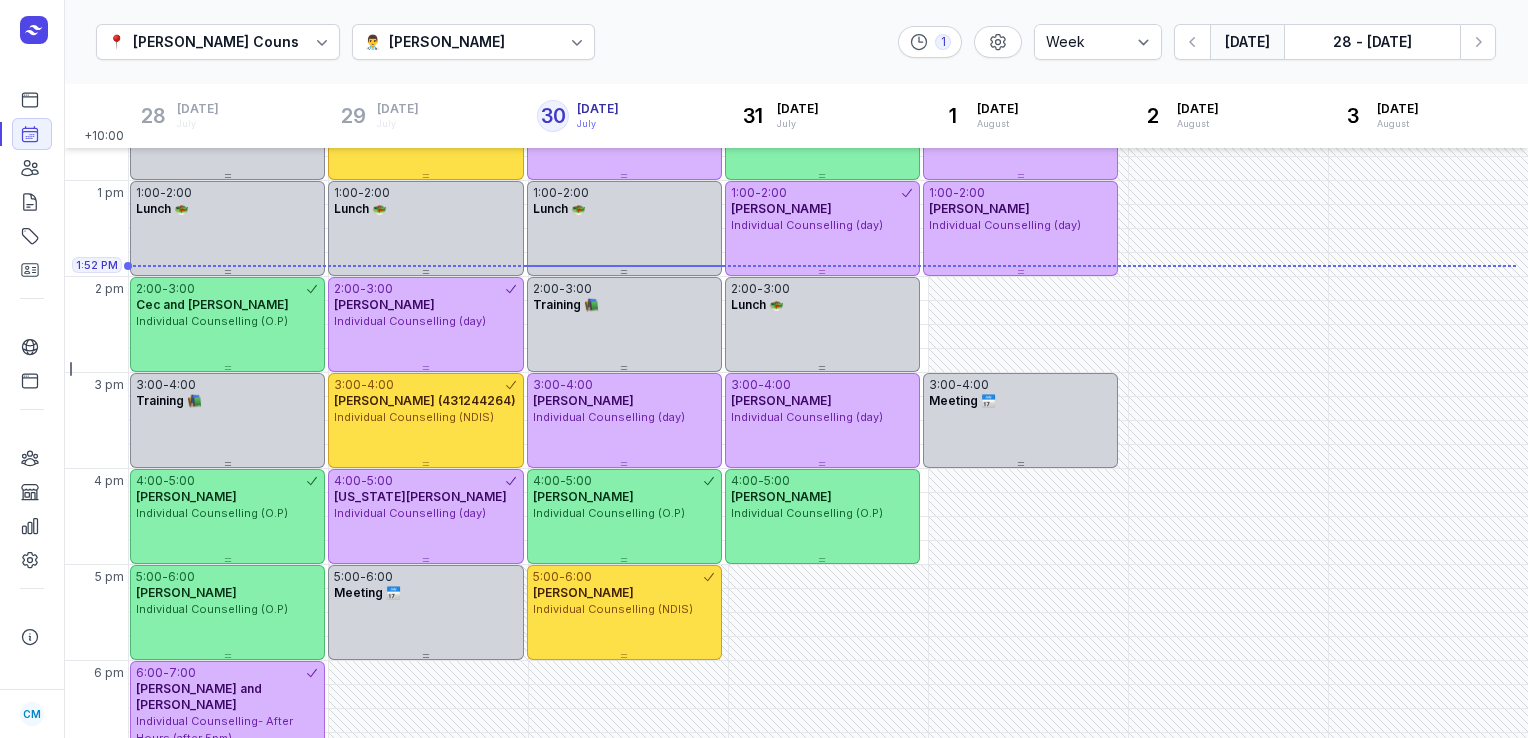 scroll, scrollTop: 459, scrollLeft: 0, axis: vertical 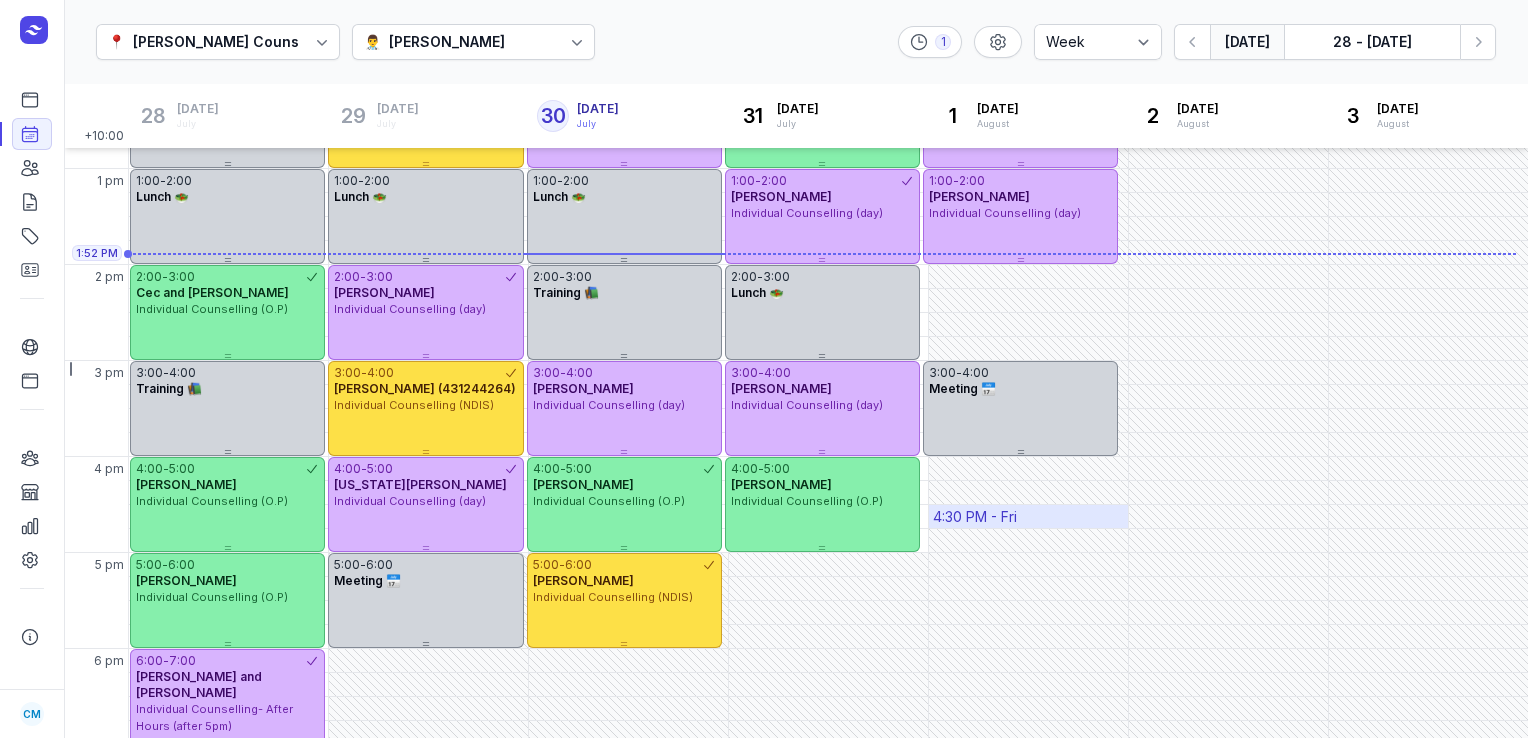 click on "4:30 PM - Fri" at bounding box center [1028, 516] 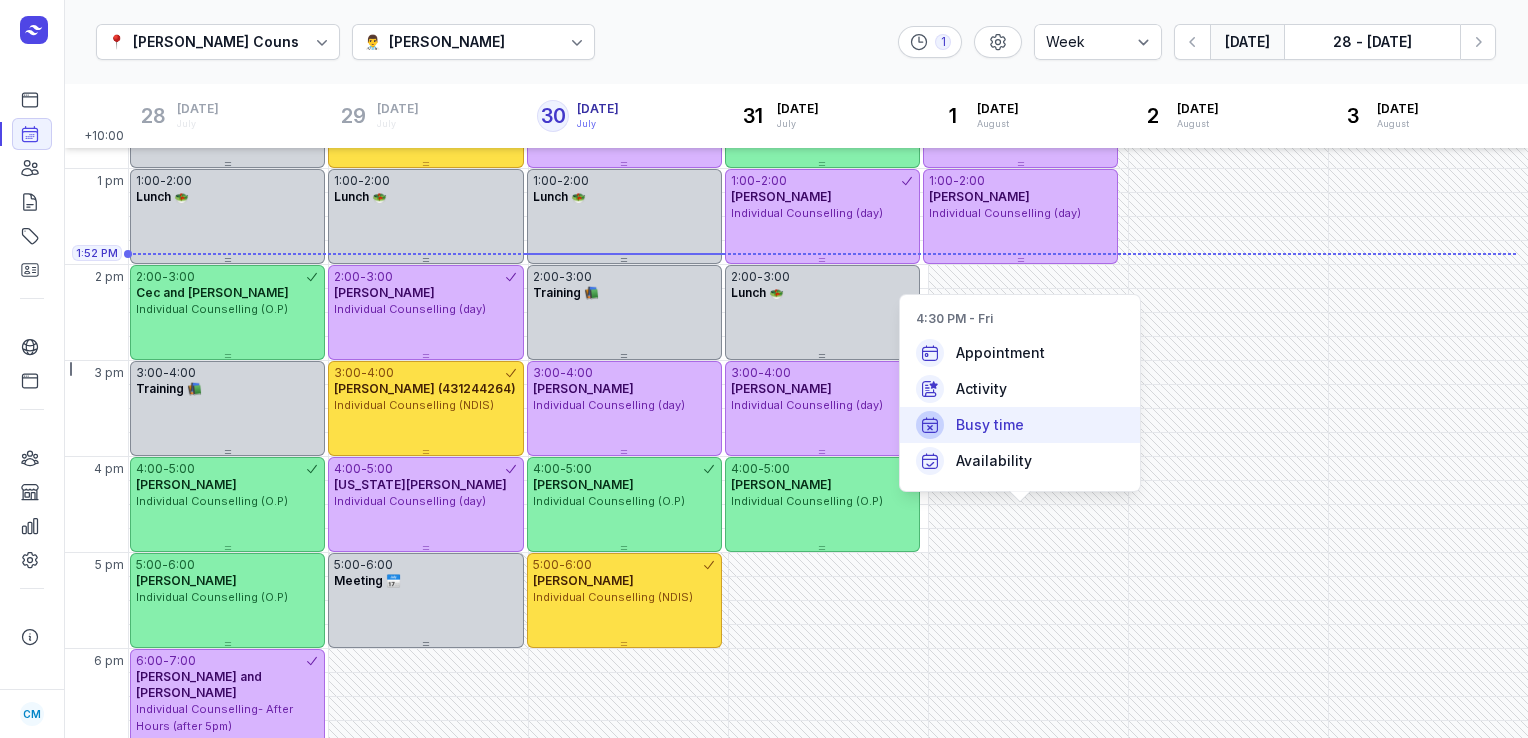 click on "Busy time" at bounding box center [1020, 425] 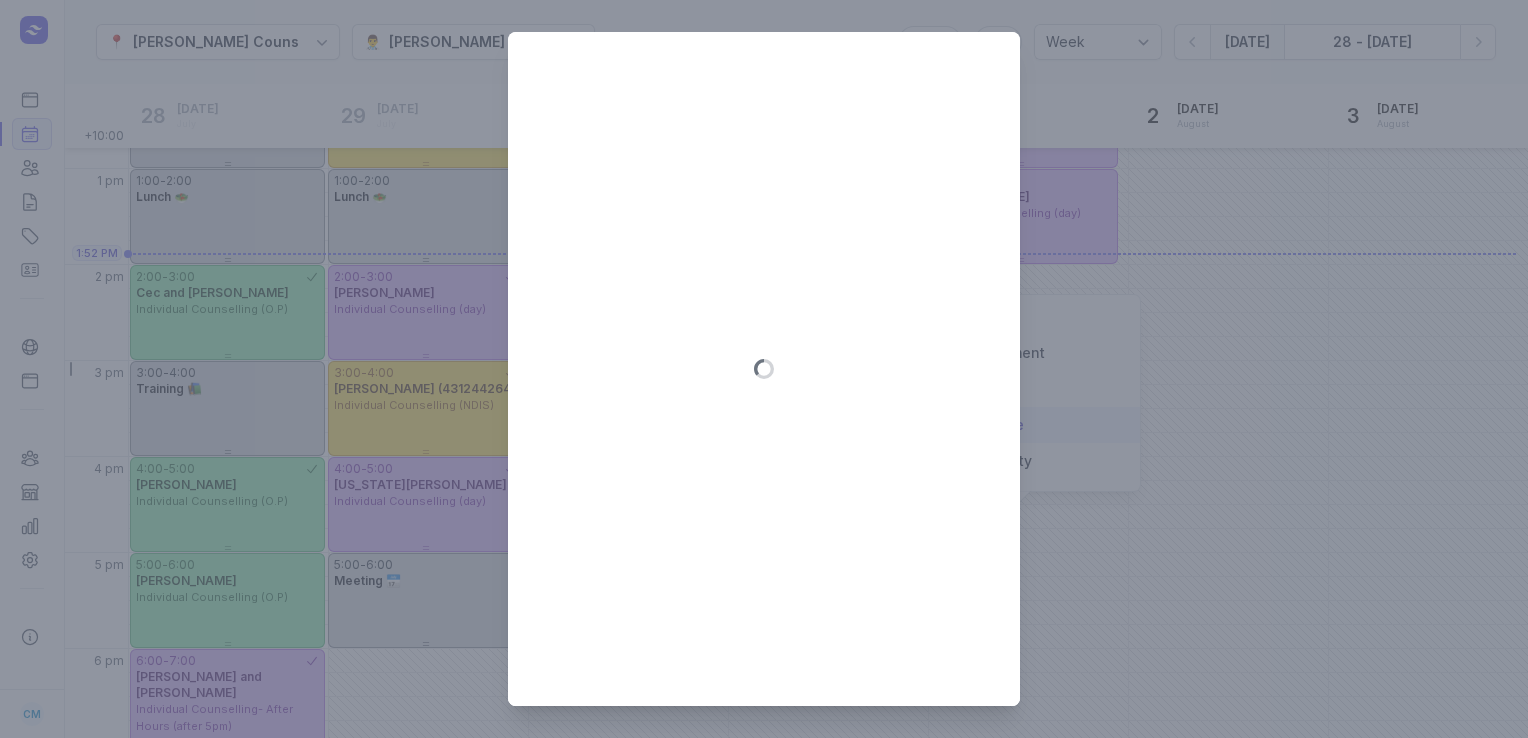 type on "[DATE]" 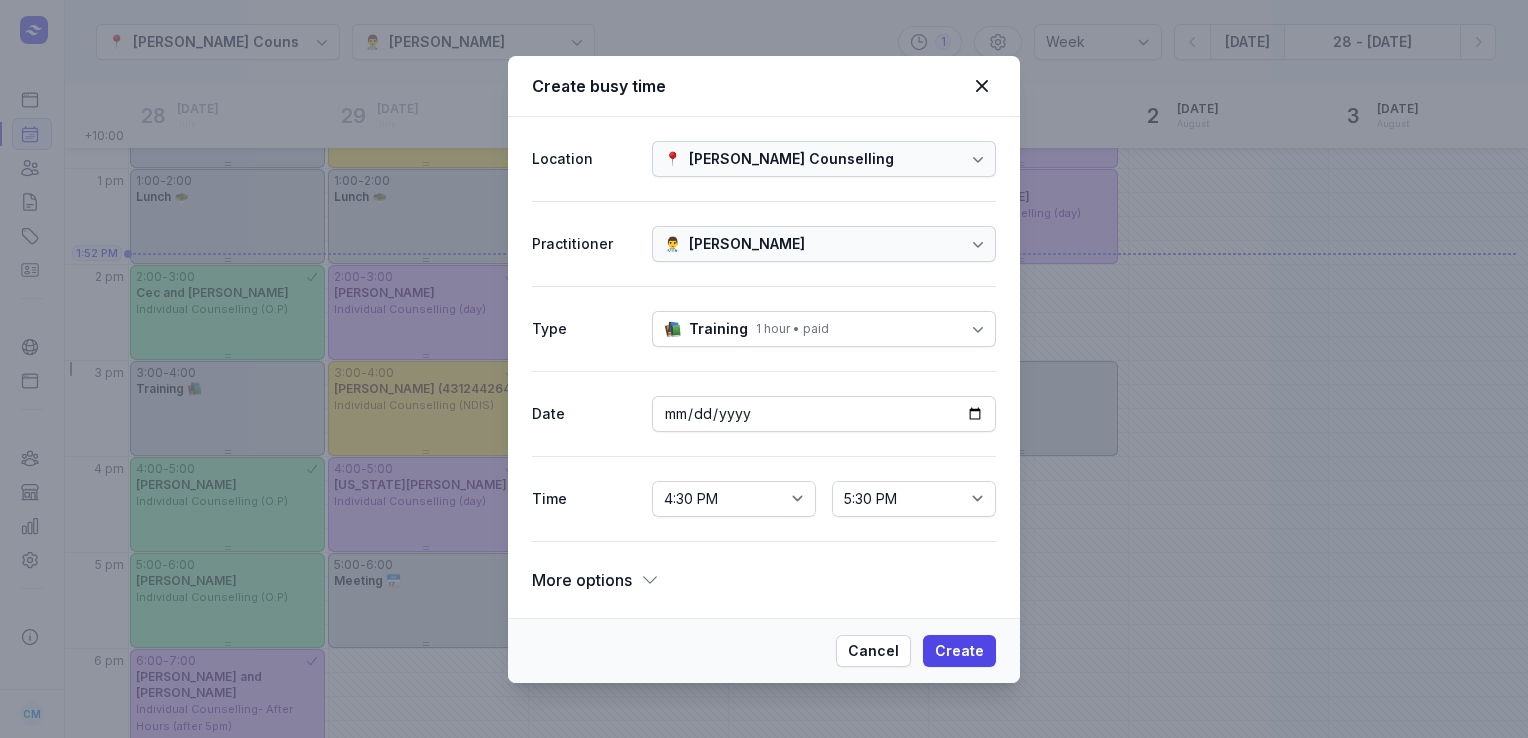 click on "More options" 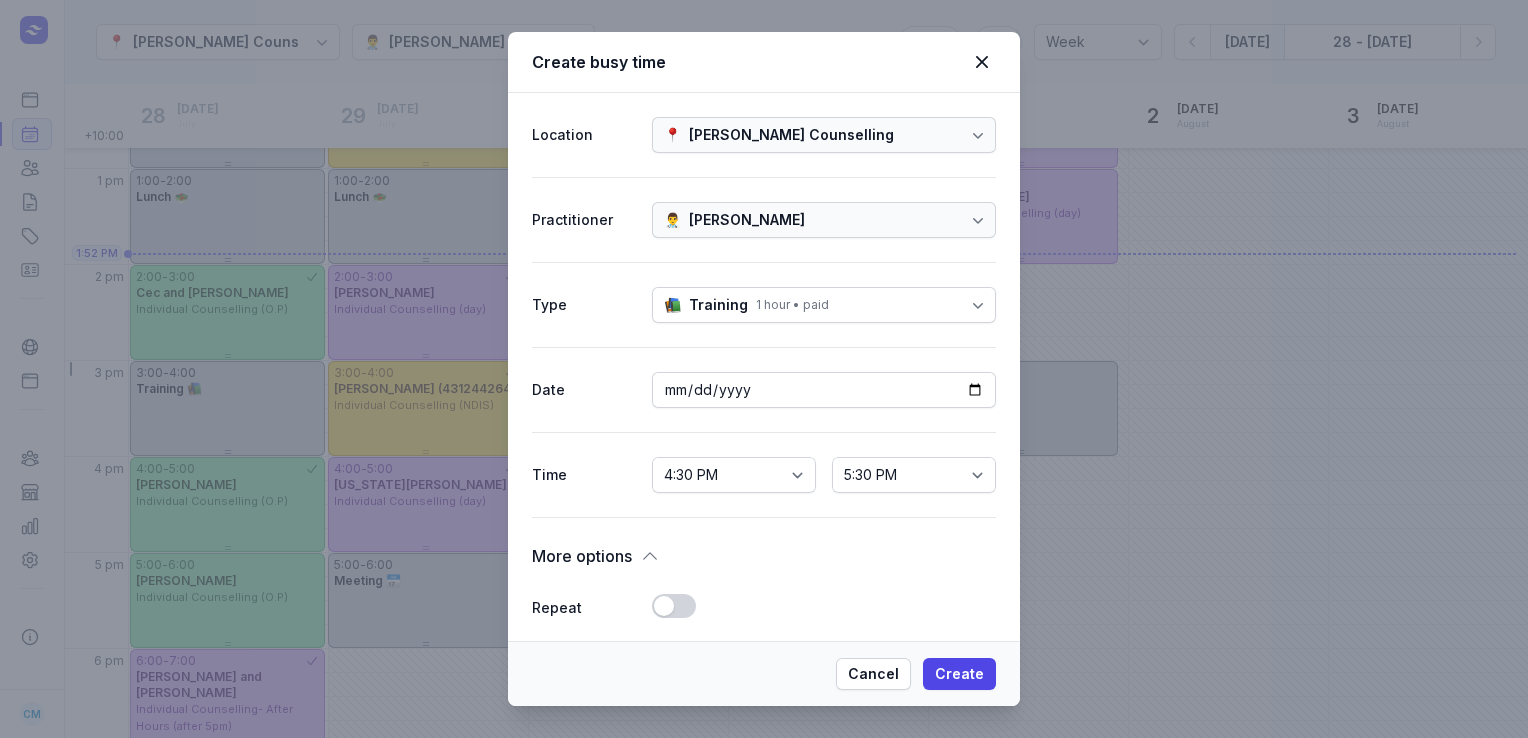 scroll, scrollTop: 414, scrollLeft: 0, axis: vertical 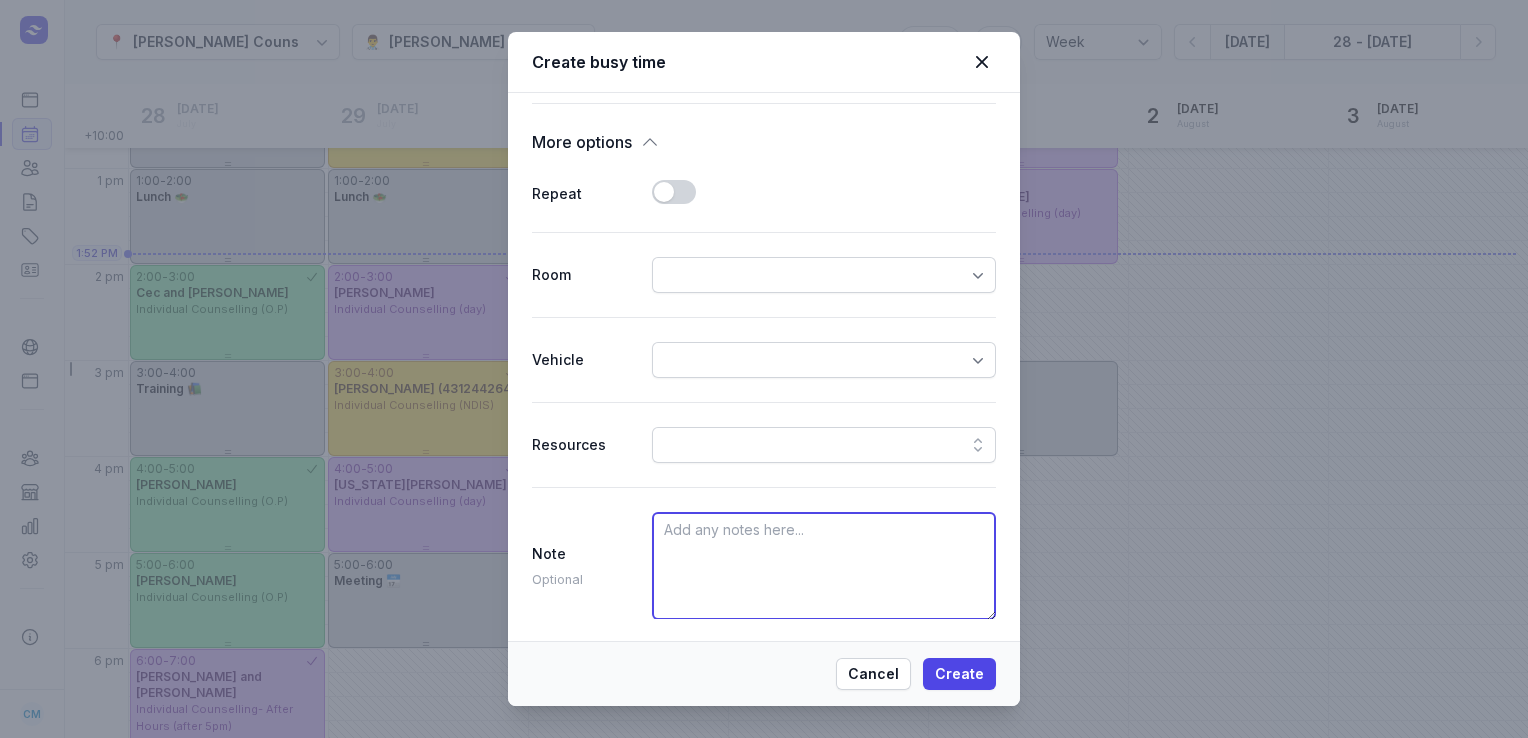 click at bounding box center [824, 566] 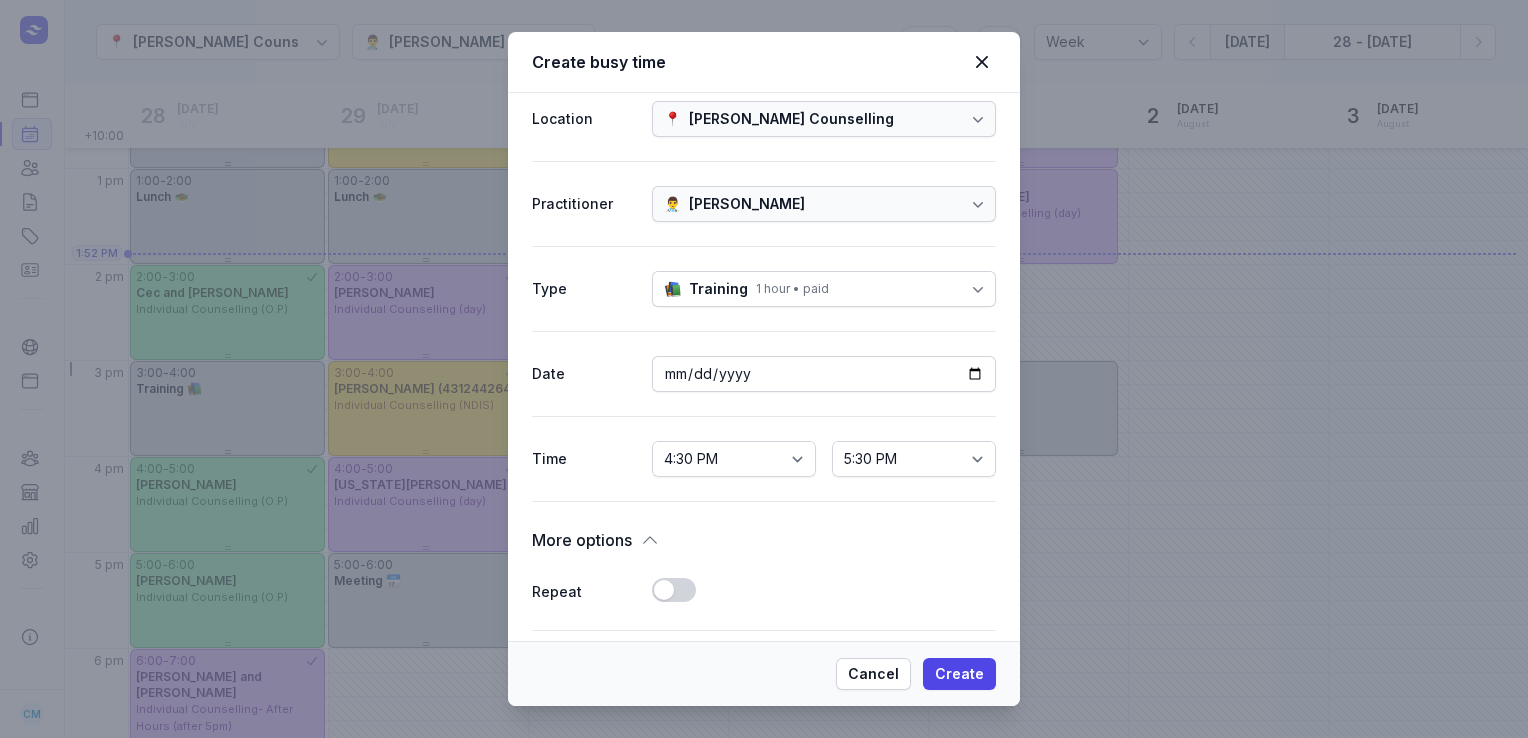 scroll, scrollTop: 0, scrollLeft: 0, axis: both 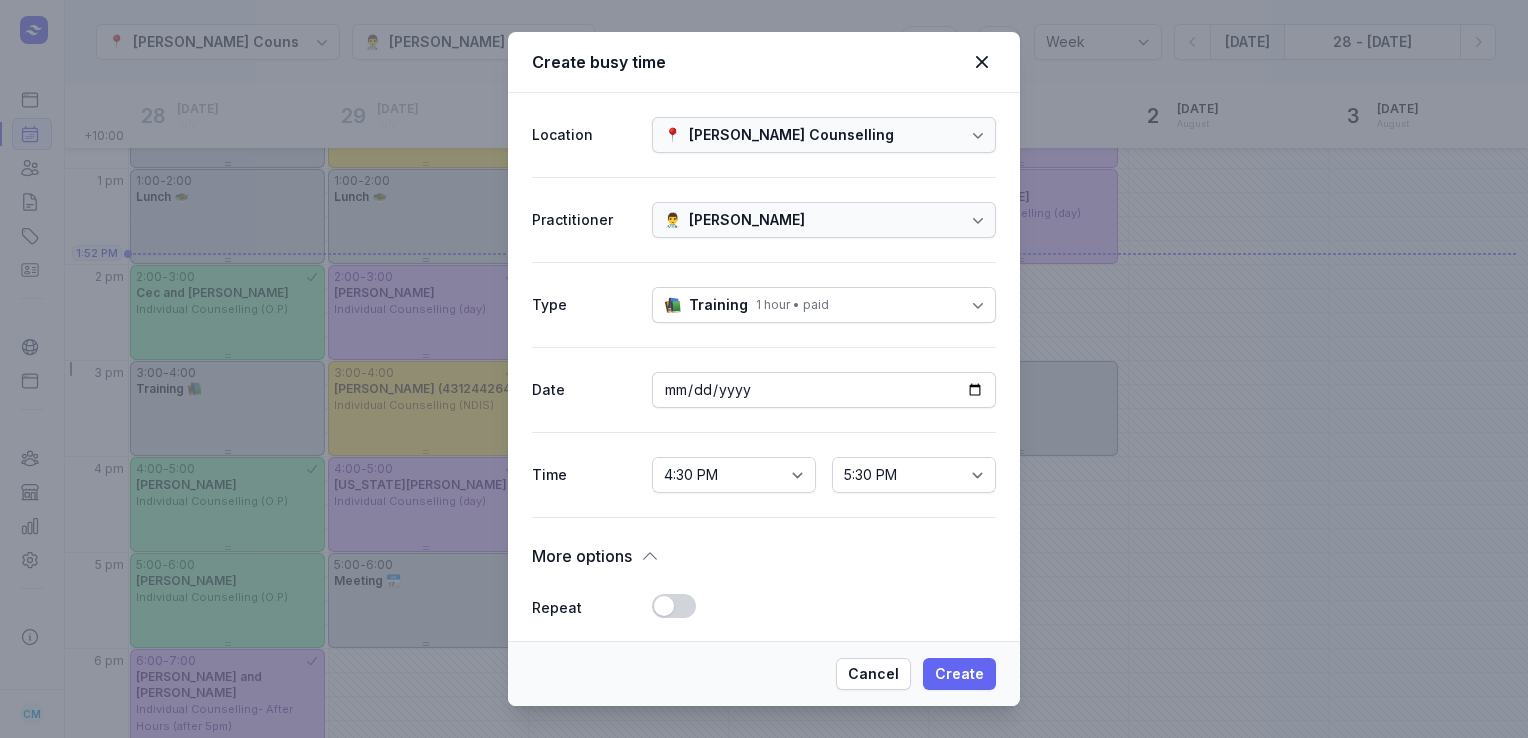 type on "[PERSON_NAME]- meeting" 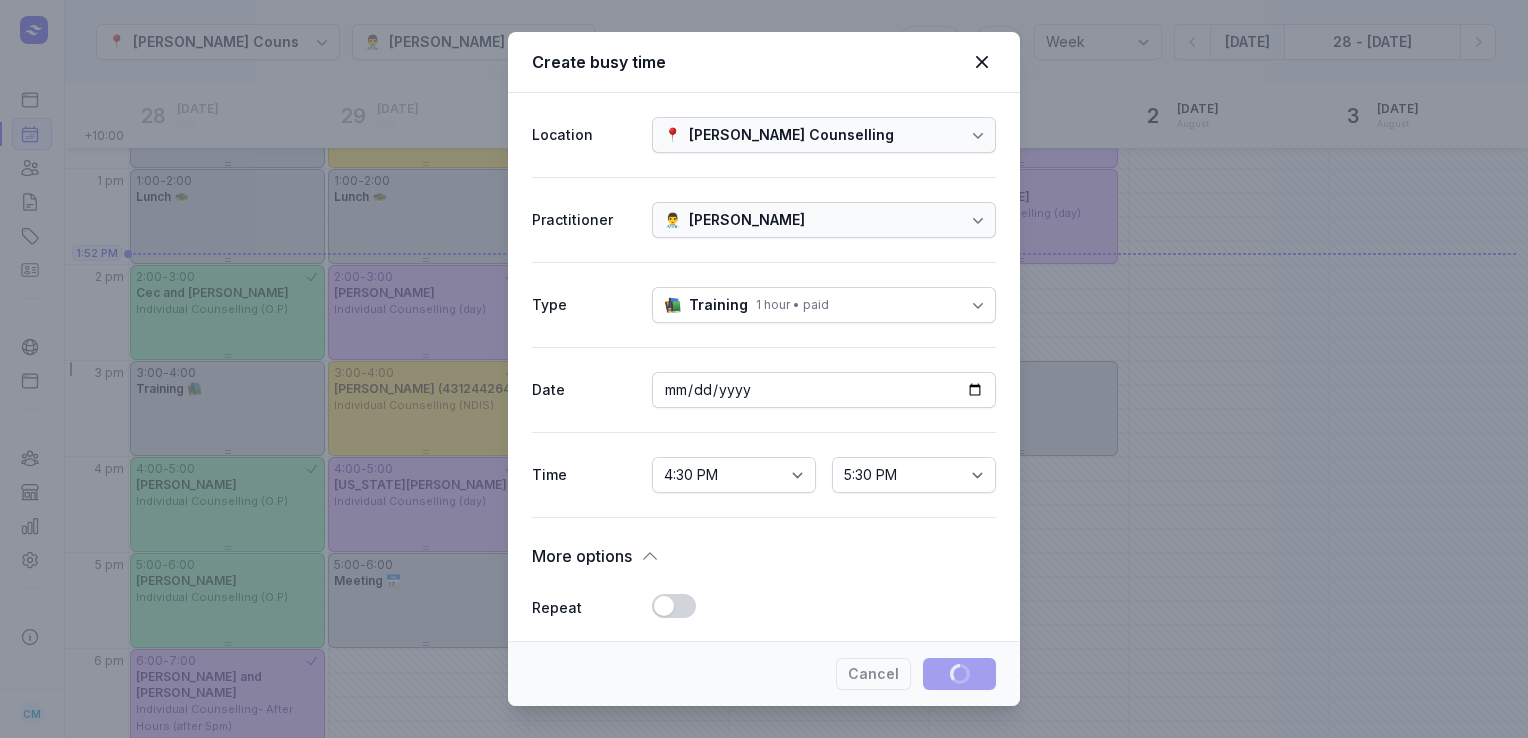 type 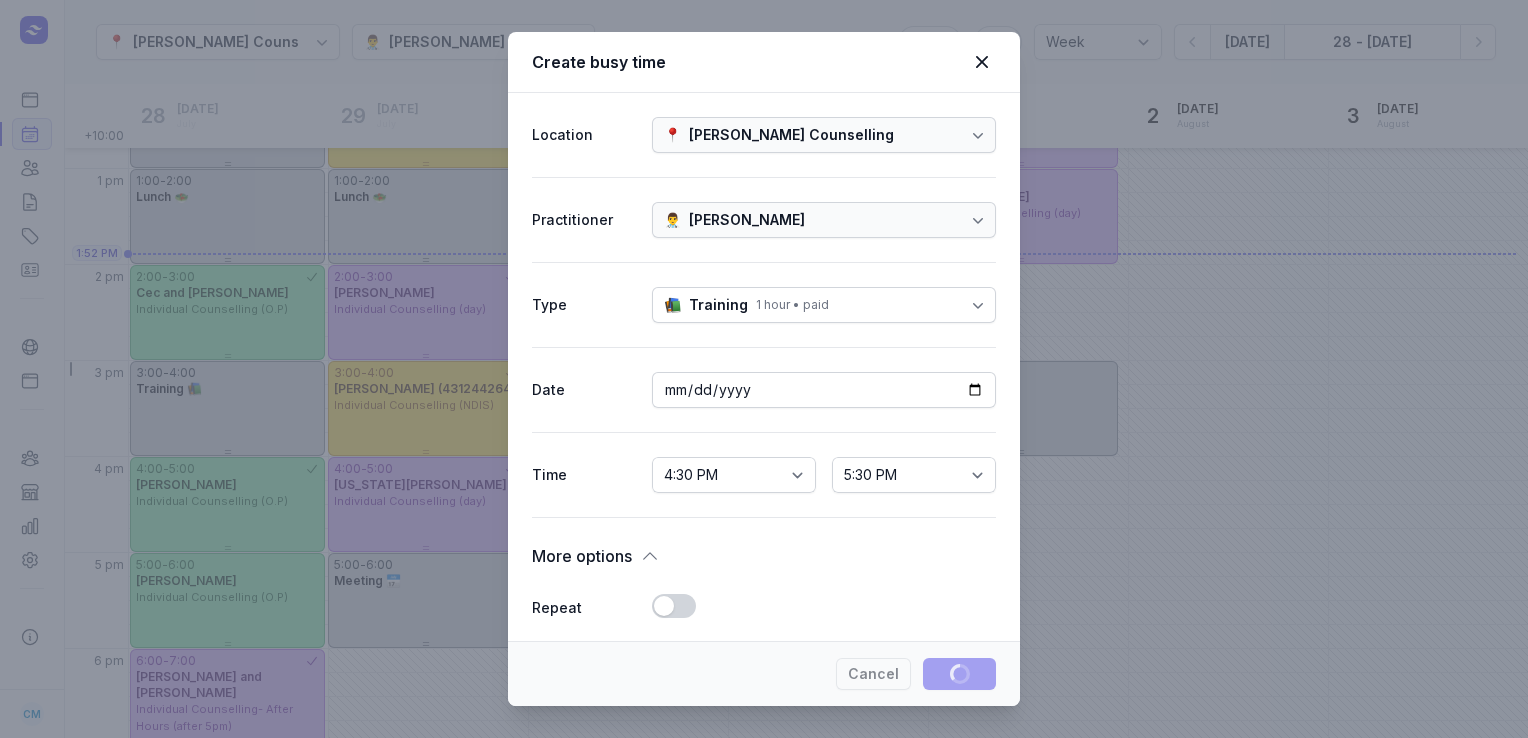 select 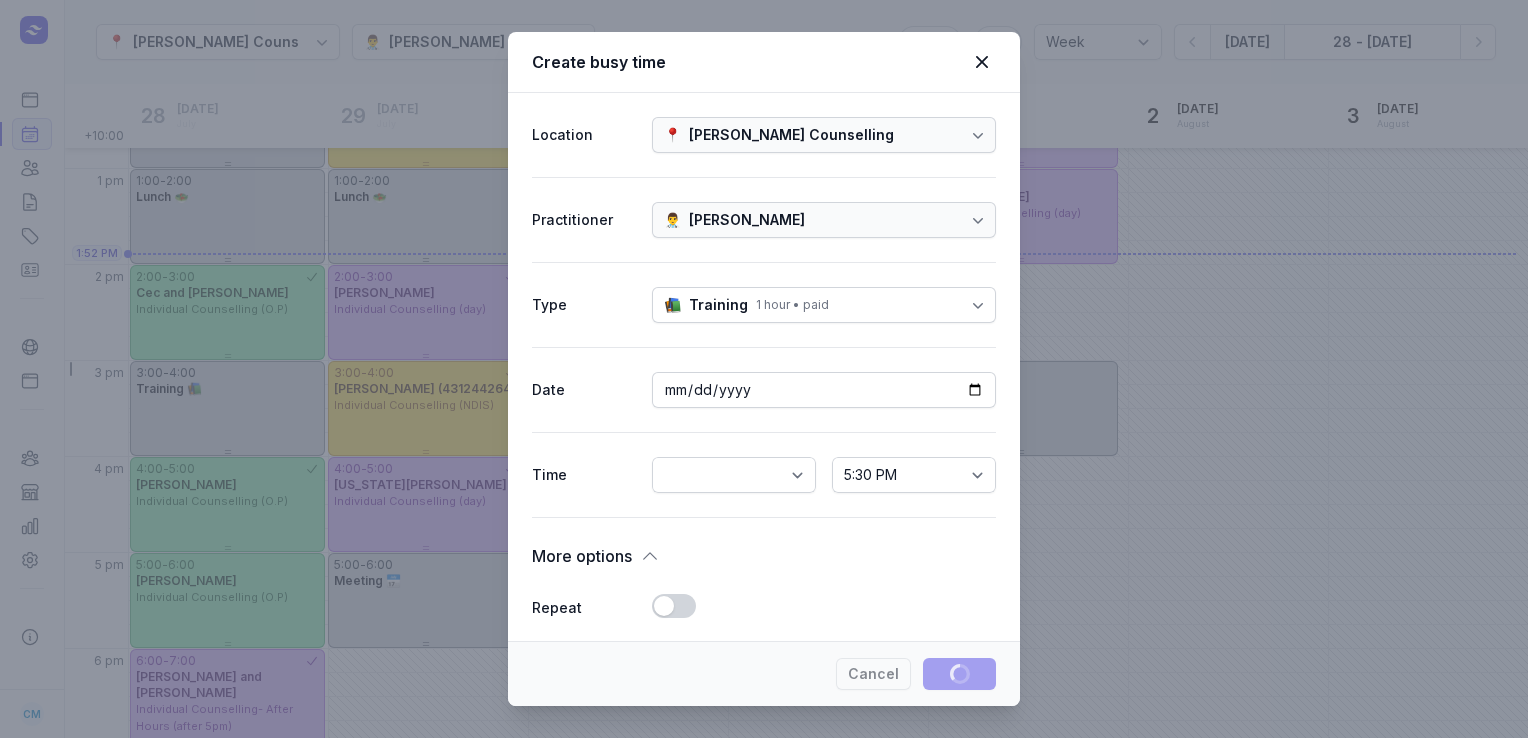 select 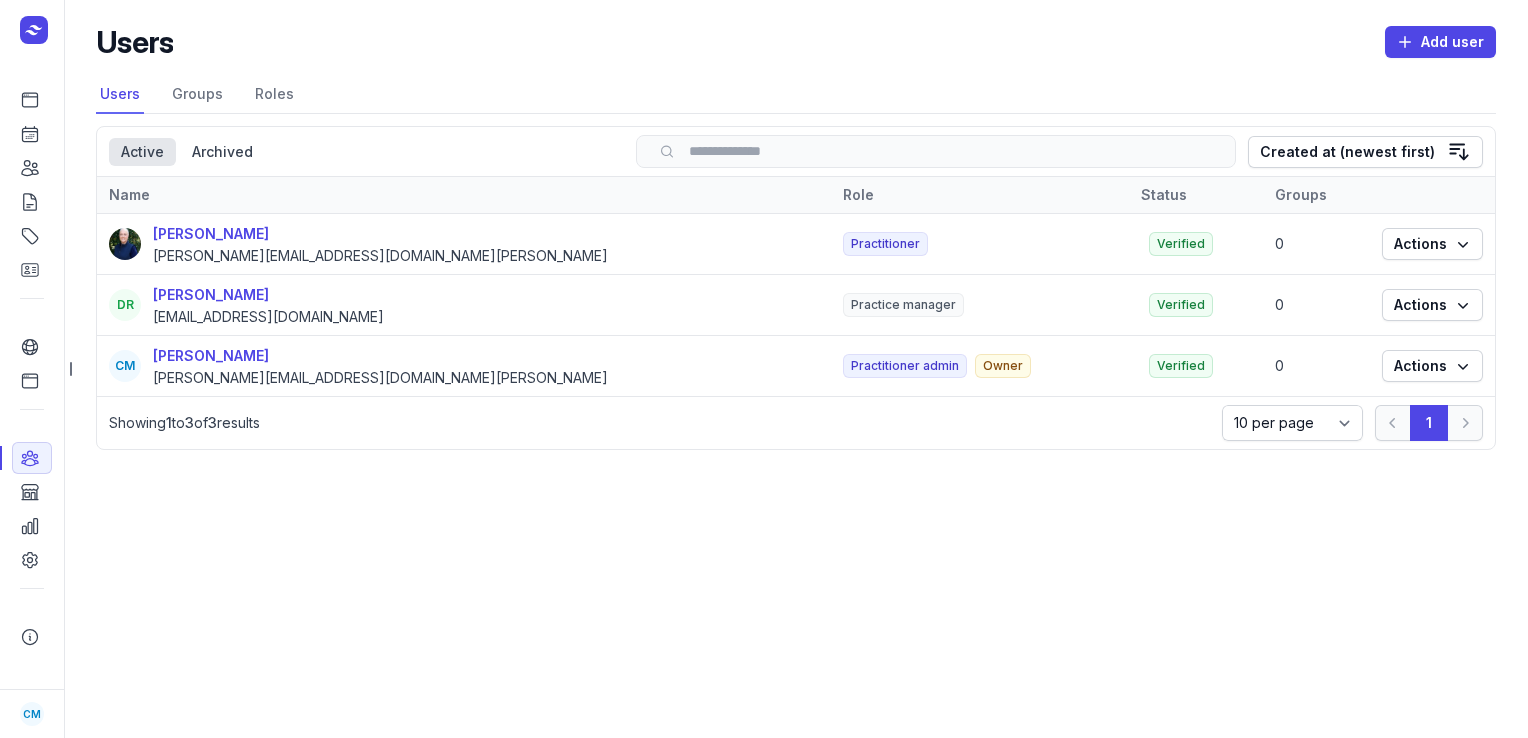 scroll, scrollTop: 0, scrollLeft: 0, axis: both 